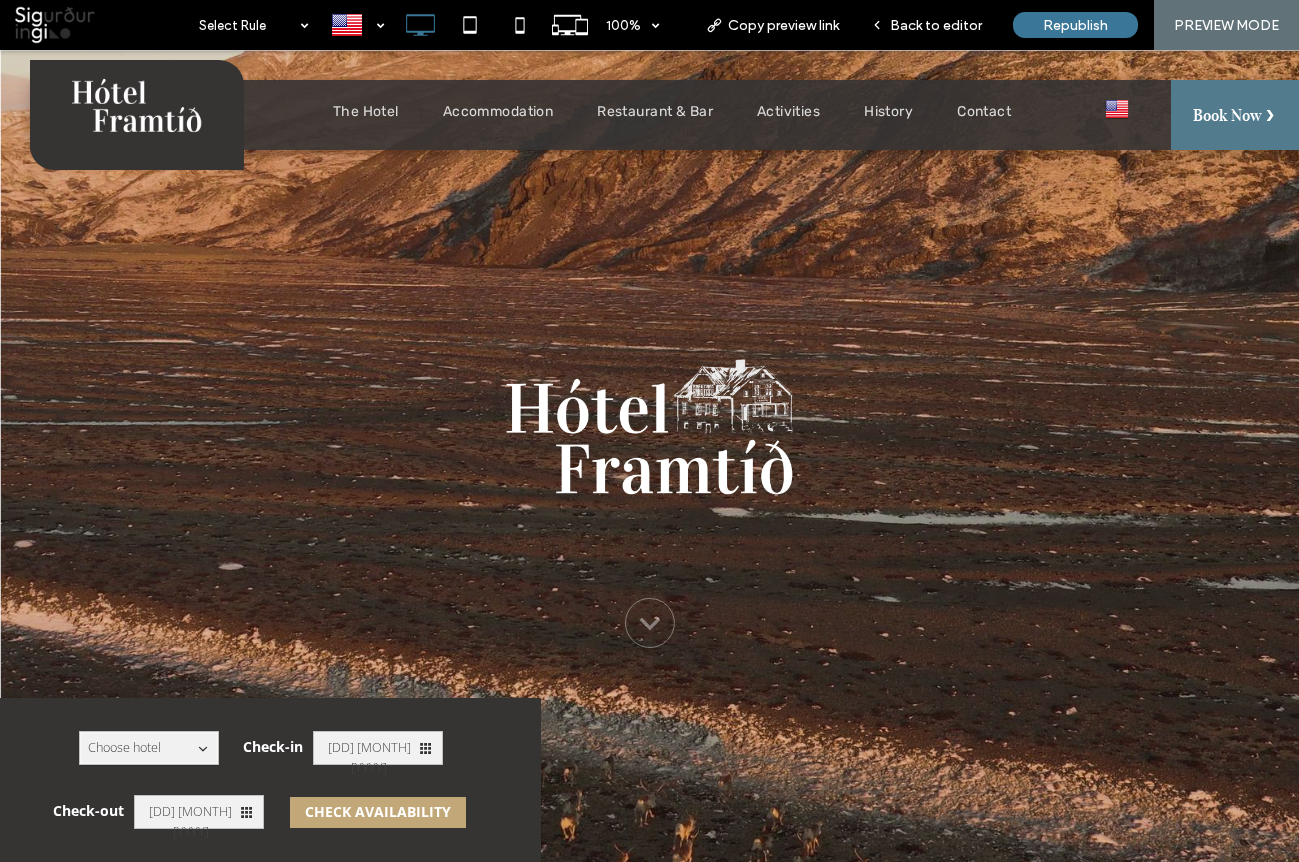 scroll, scrollTop: 0, scrollLeft: 0, axis: both 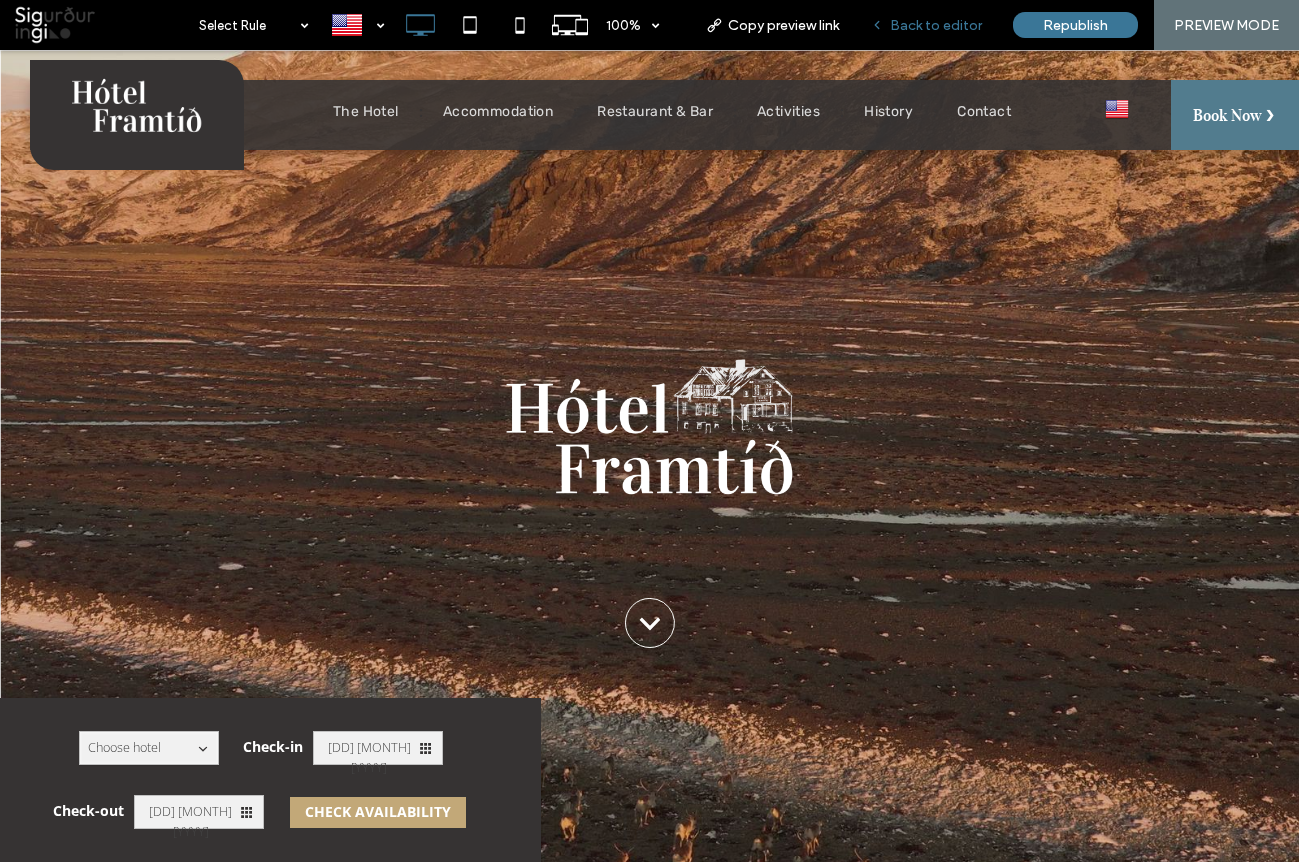 click on "Back to editor" at bounding box center (926, 25) 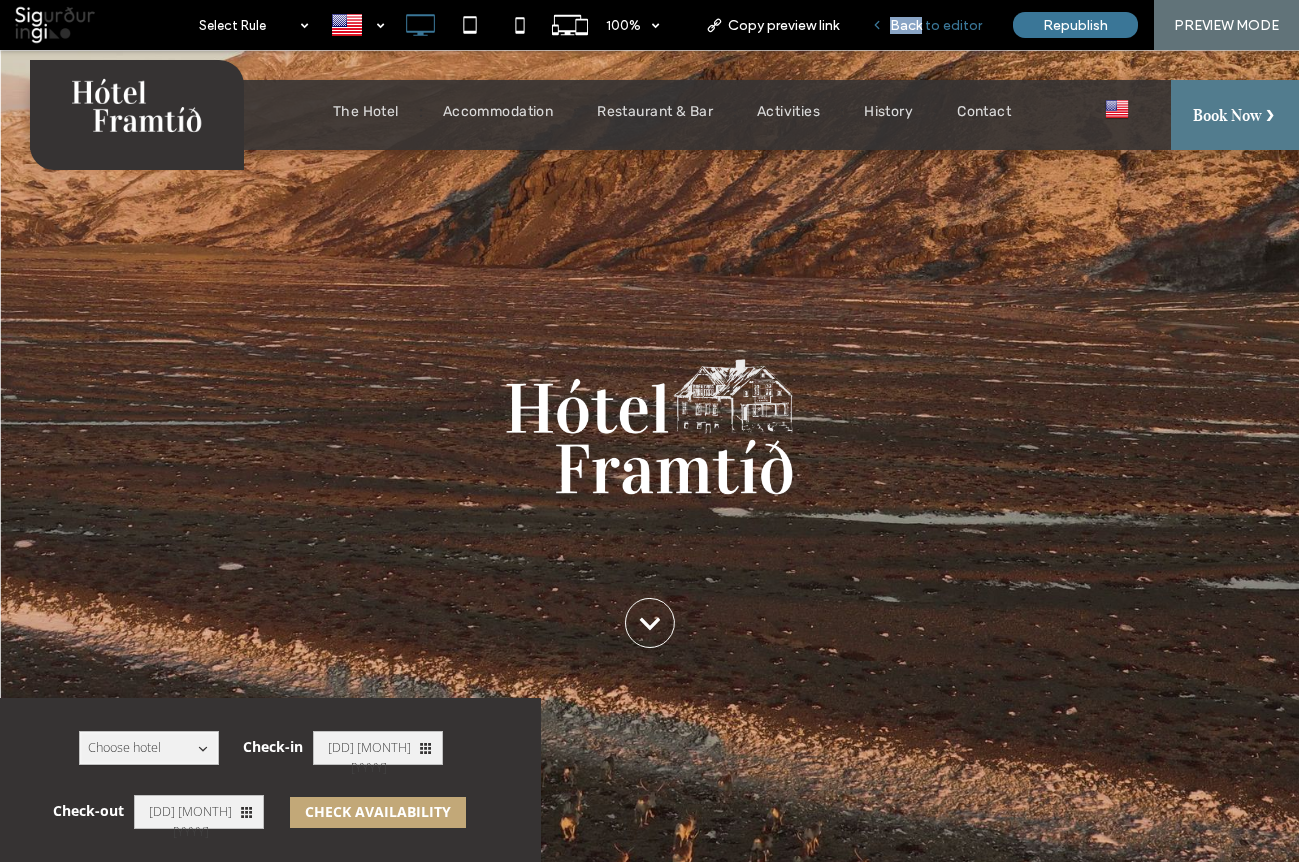 click on "Back to editor" at bounding box center [926, 25] 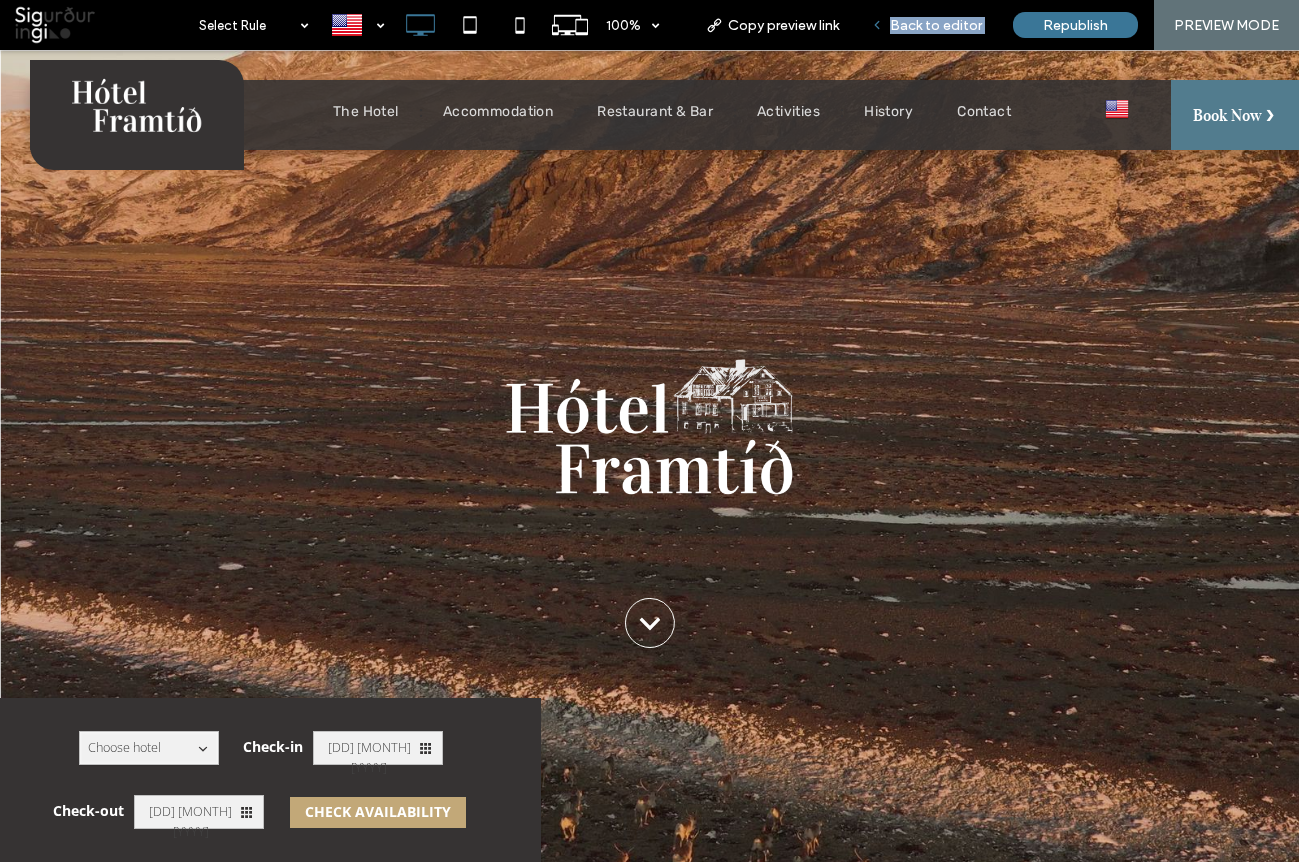 click on "Back to editor" at bounding box center (926, 25) 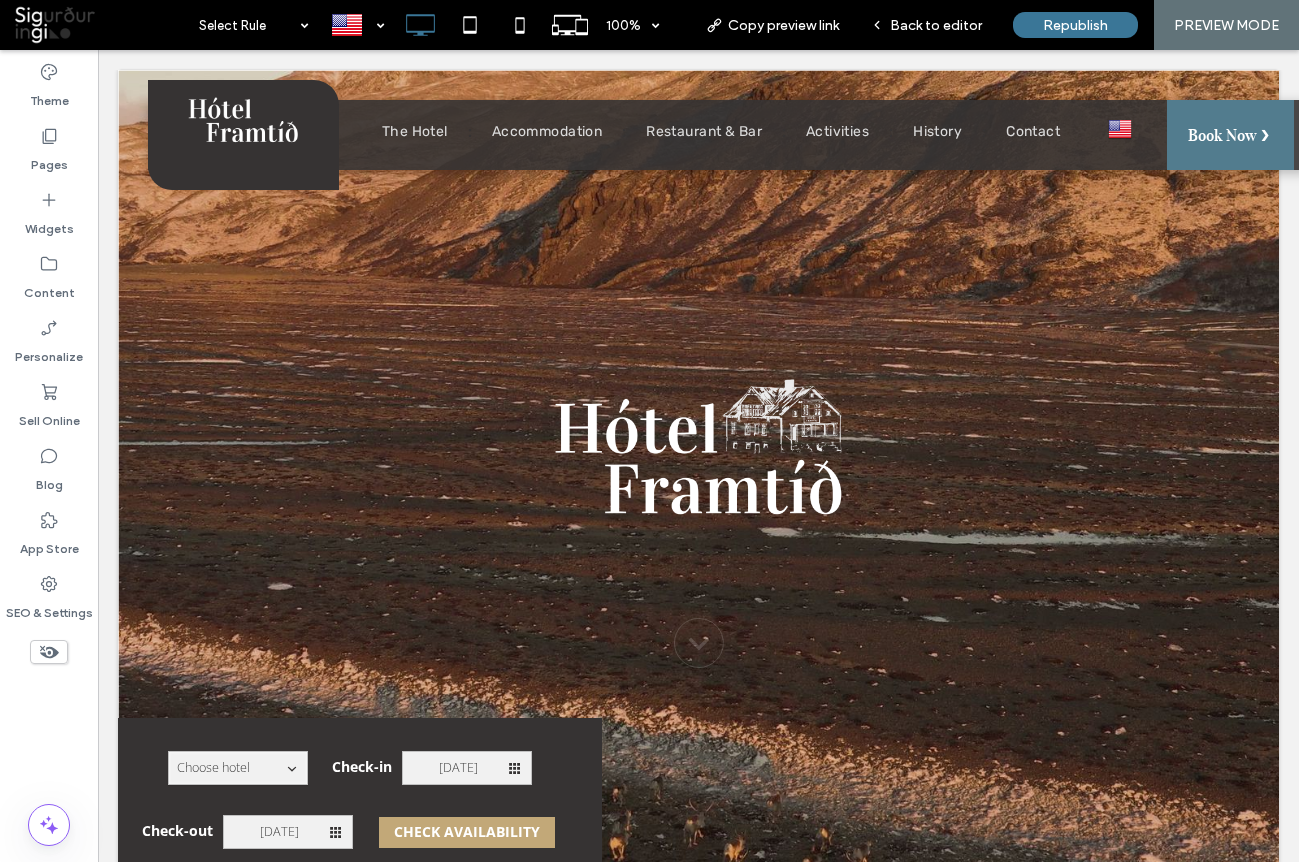 scroll, scrollTop: 0, scrollLeft: 0, axis: both 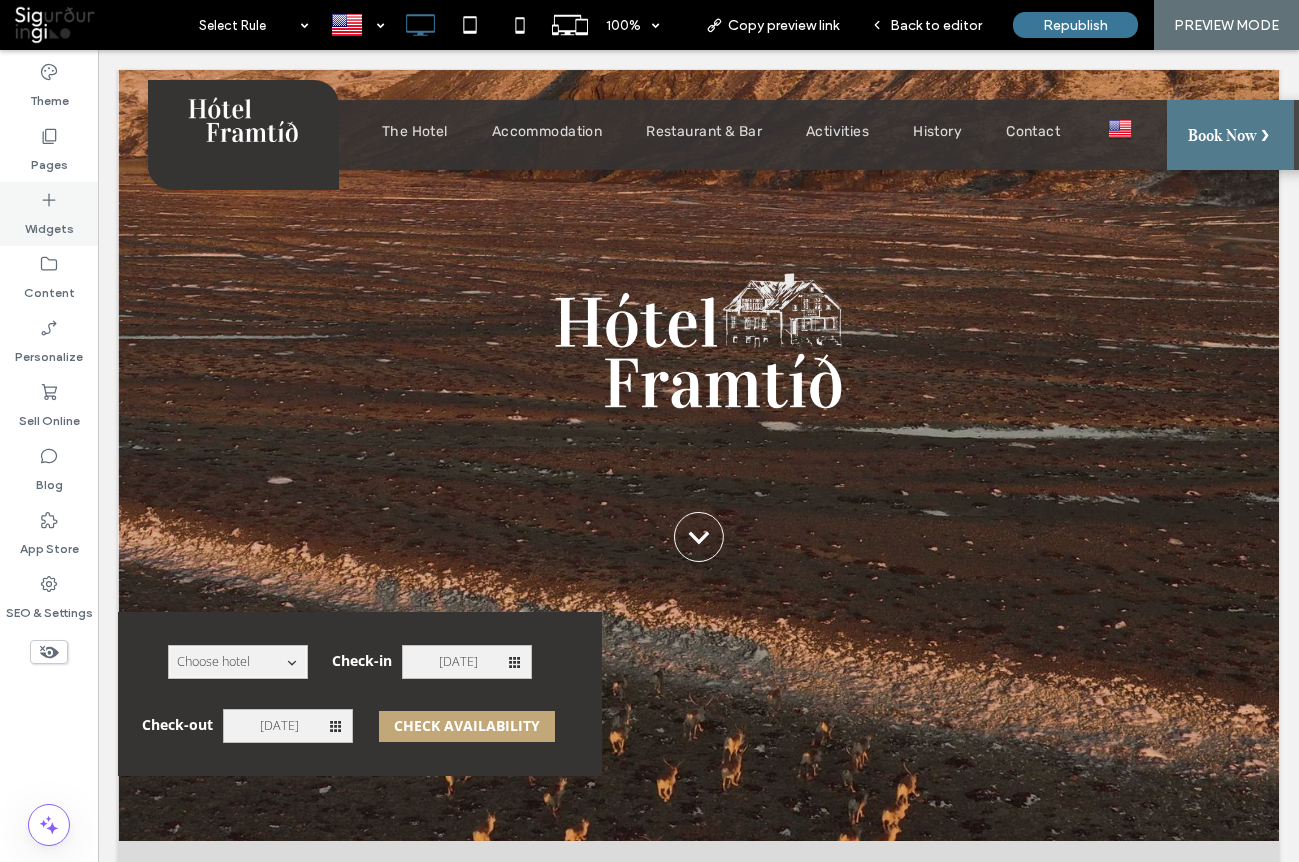 click on "Widgets" at bounding box center (49, 224) 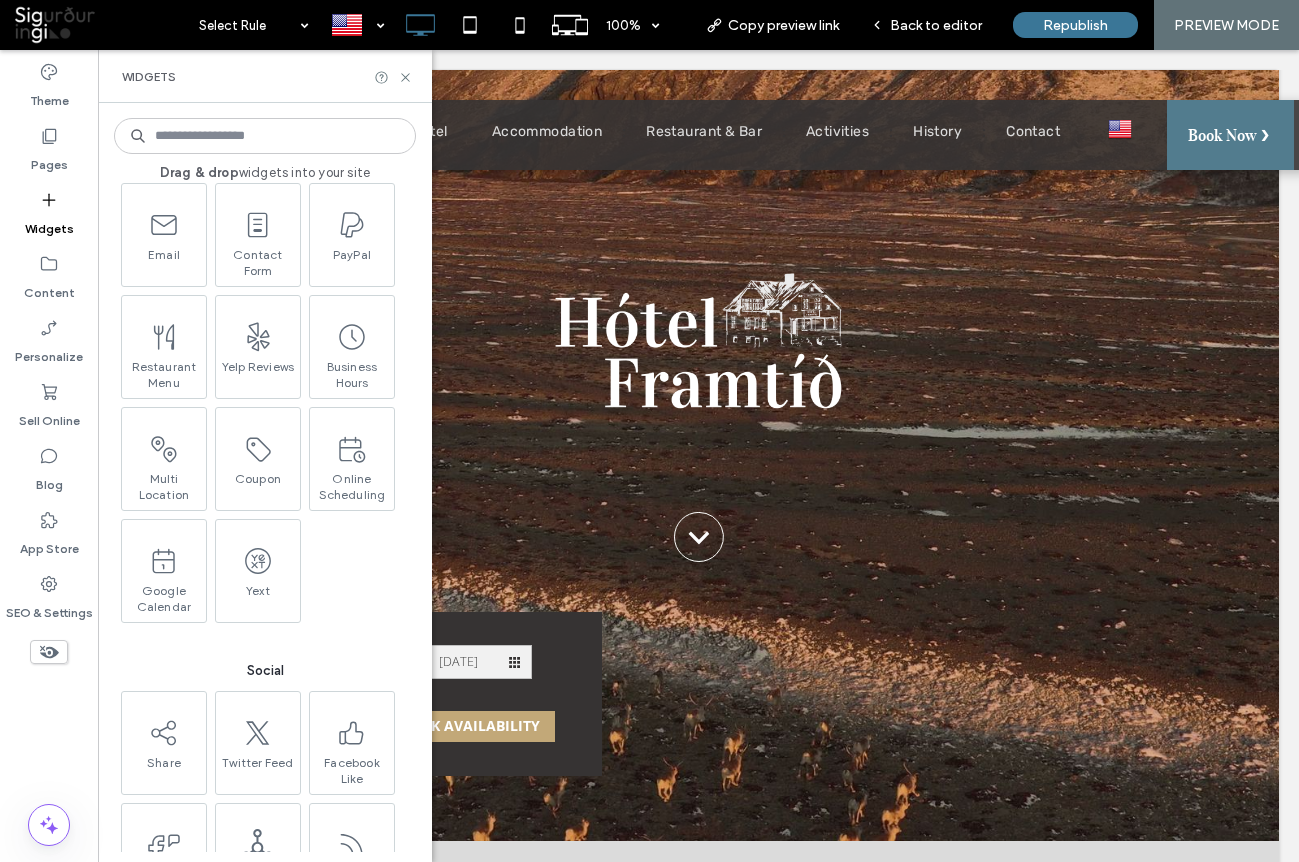 scroll, scrollTop: 2591, scrollLeft: 0, axis: vertical 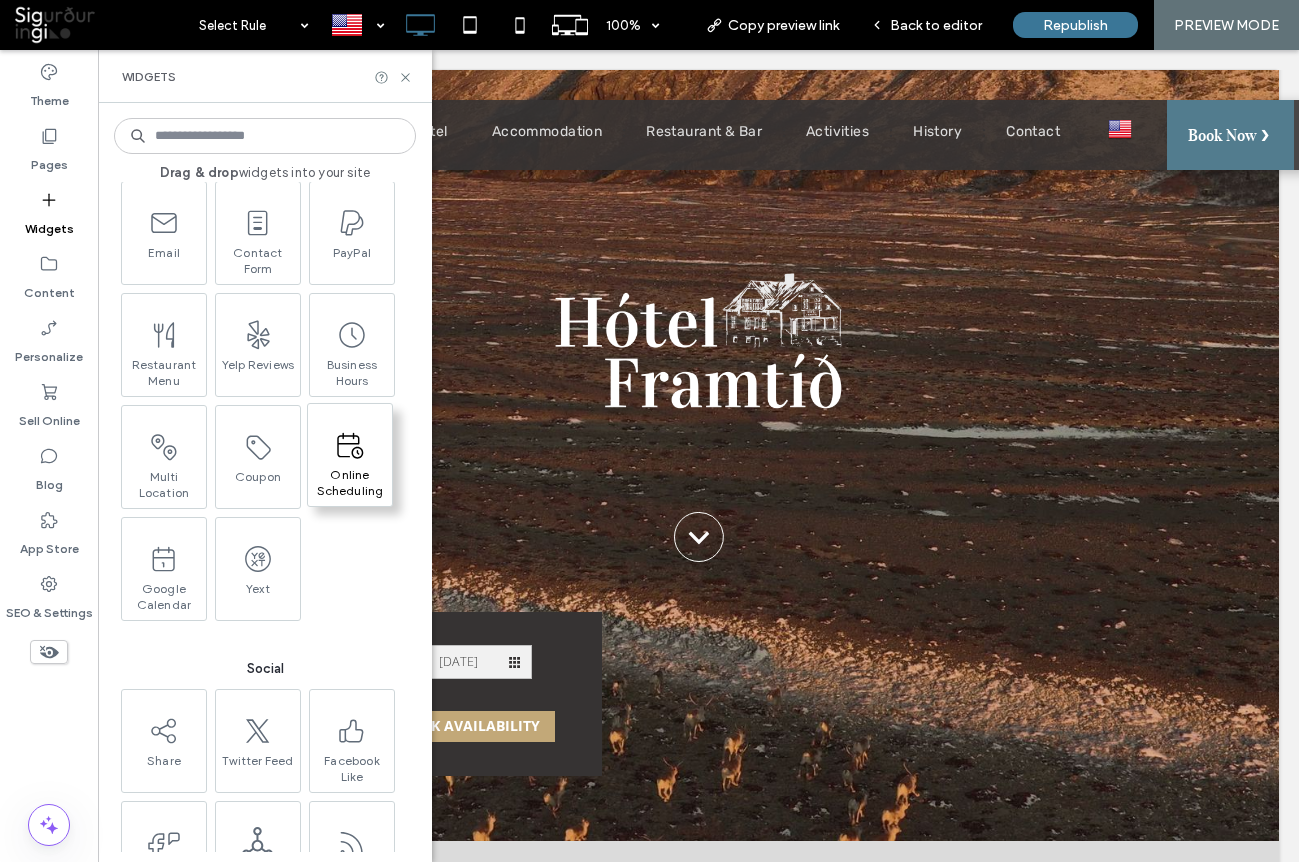 click on "Online Scheduling" at bounding box center (350, 481) 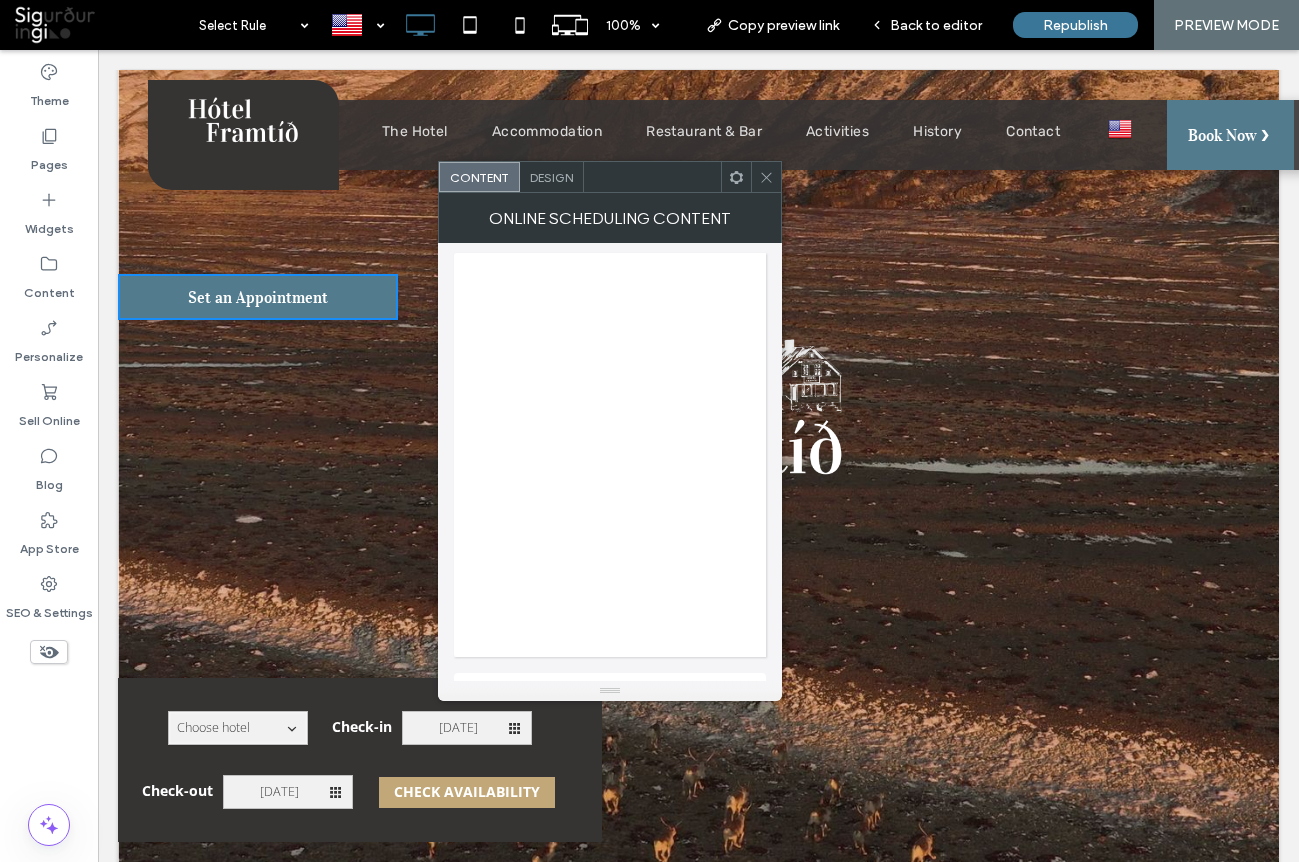click at bounding box center (736, 177) 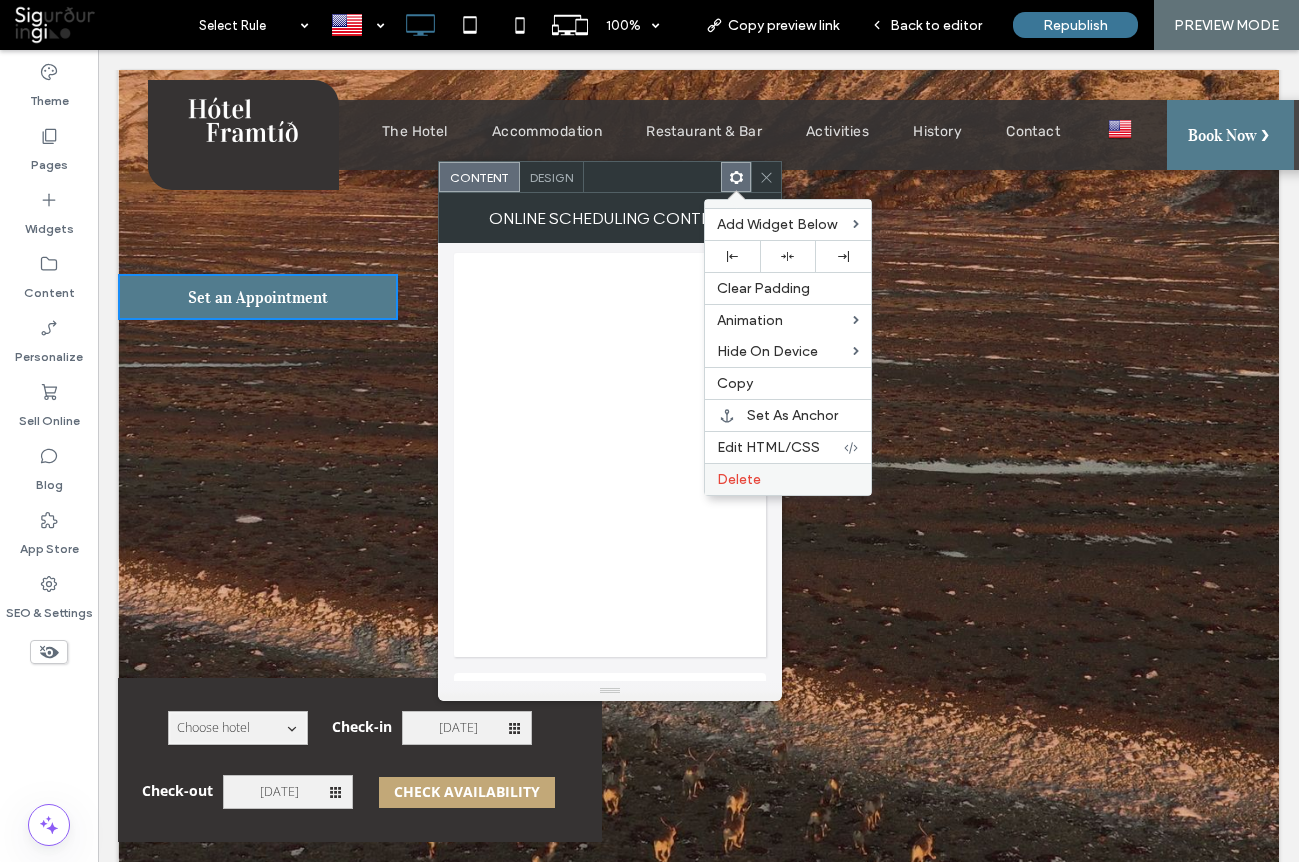 click on "Delete" at bounding box center (739, 479) 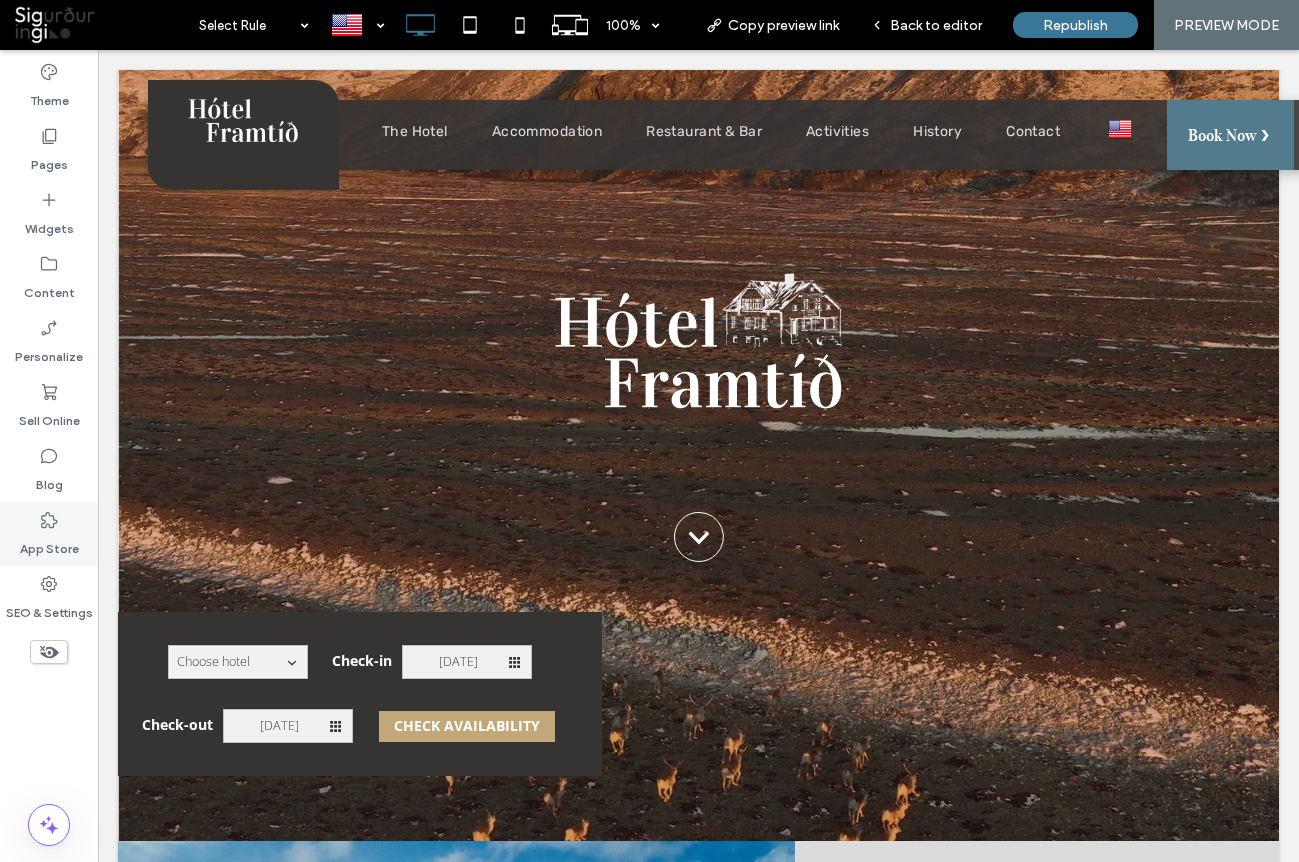click 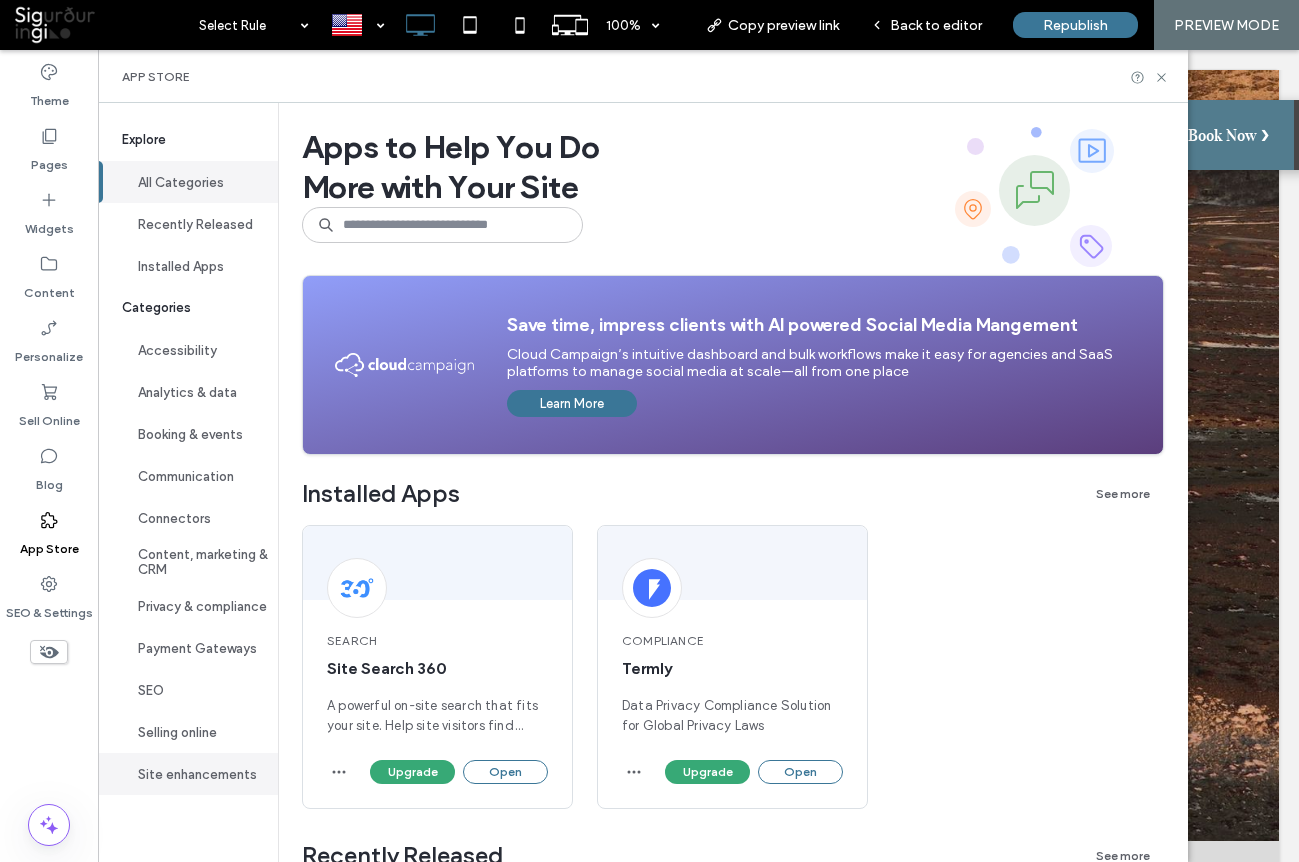 click on "Site enhancements" at bounding box center (188, 774) 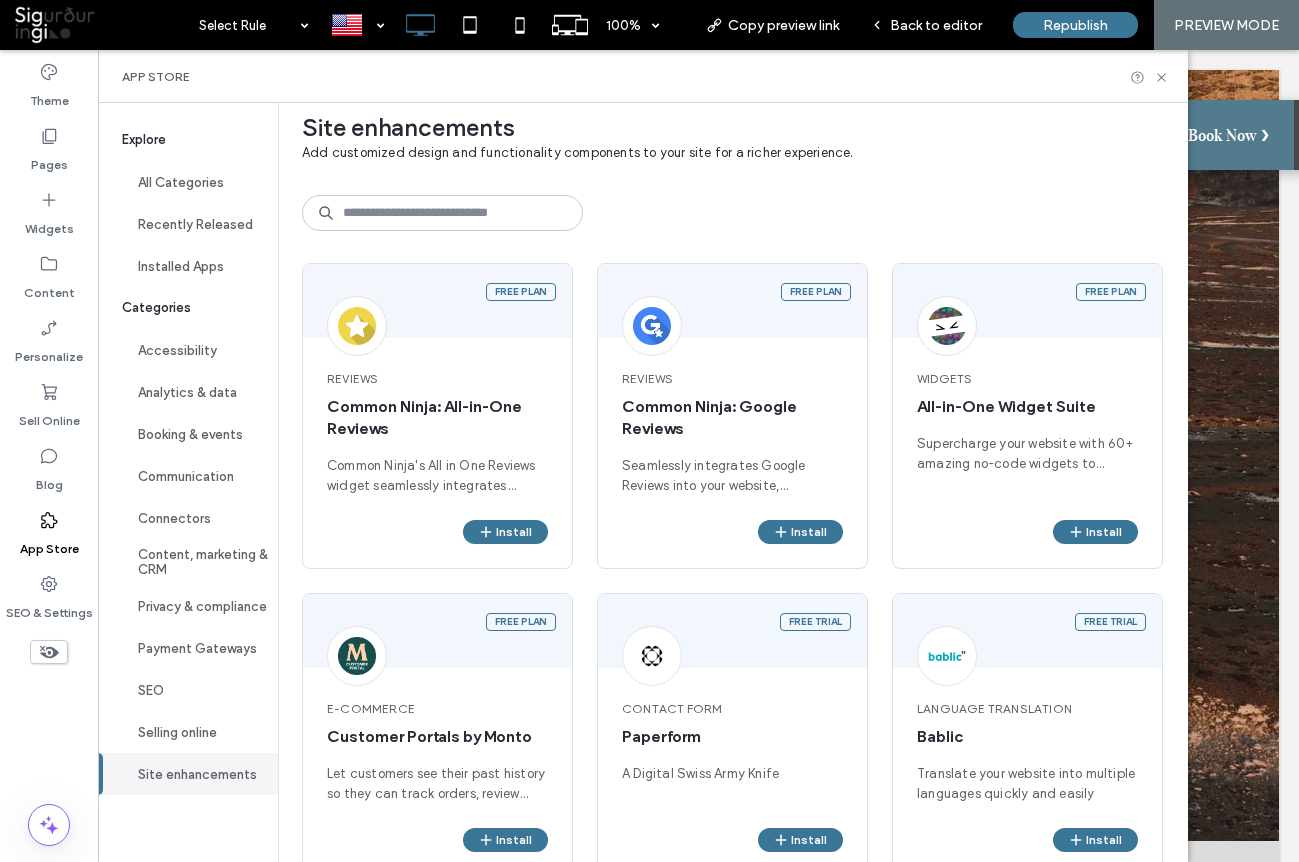 scroll, scrollTop: 16, scrollLeft: 0, axis: vertical 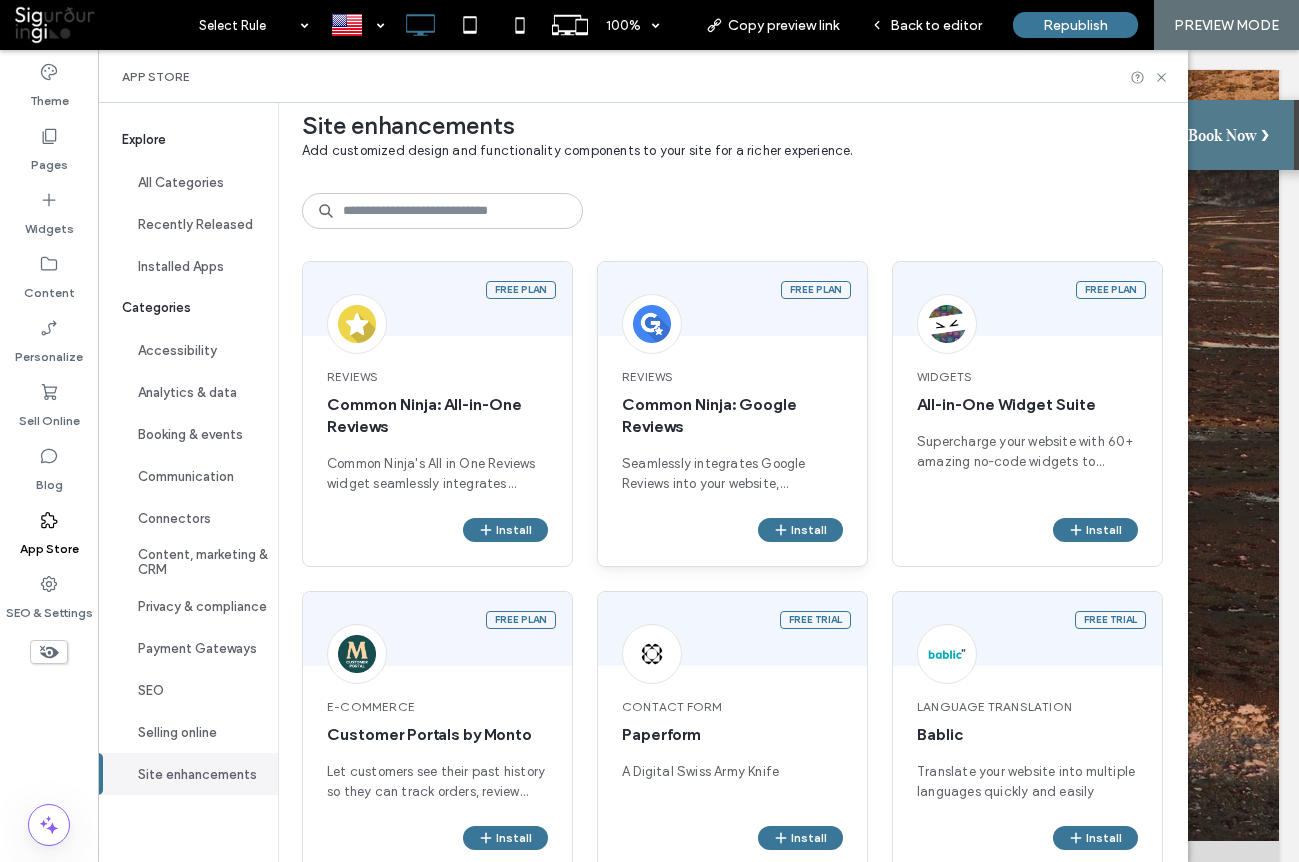 click on "Seamlessly integrates Google Reviews into your website, enhancing credibility and driving sales by showcasing authentic customer feedback." at bounding box center (732, 474) 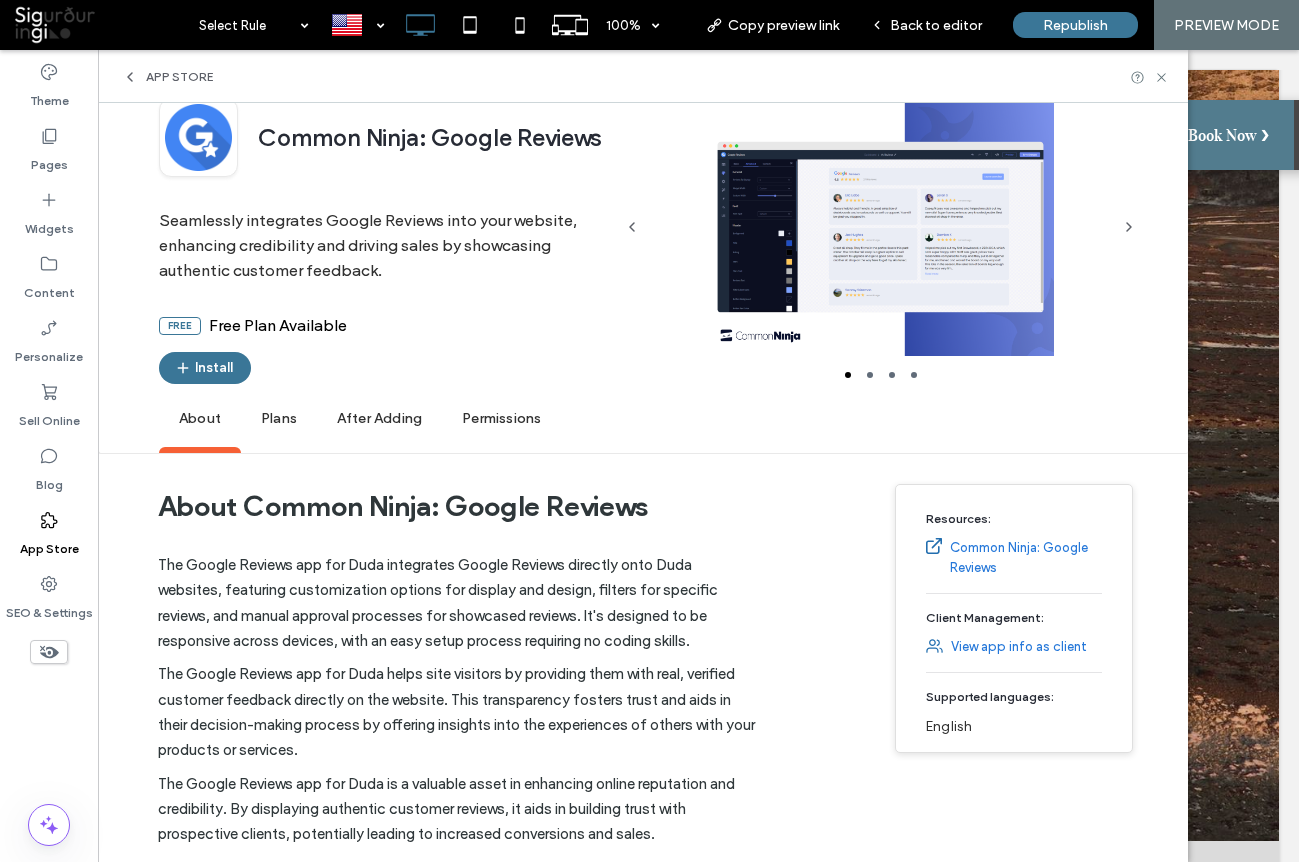 scroll, scrollTop: 67, scrollLeft: 0, axis: vertical 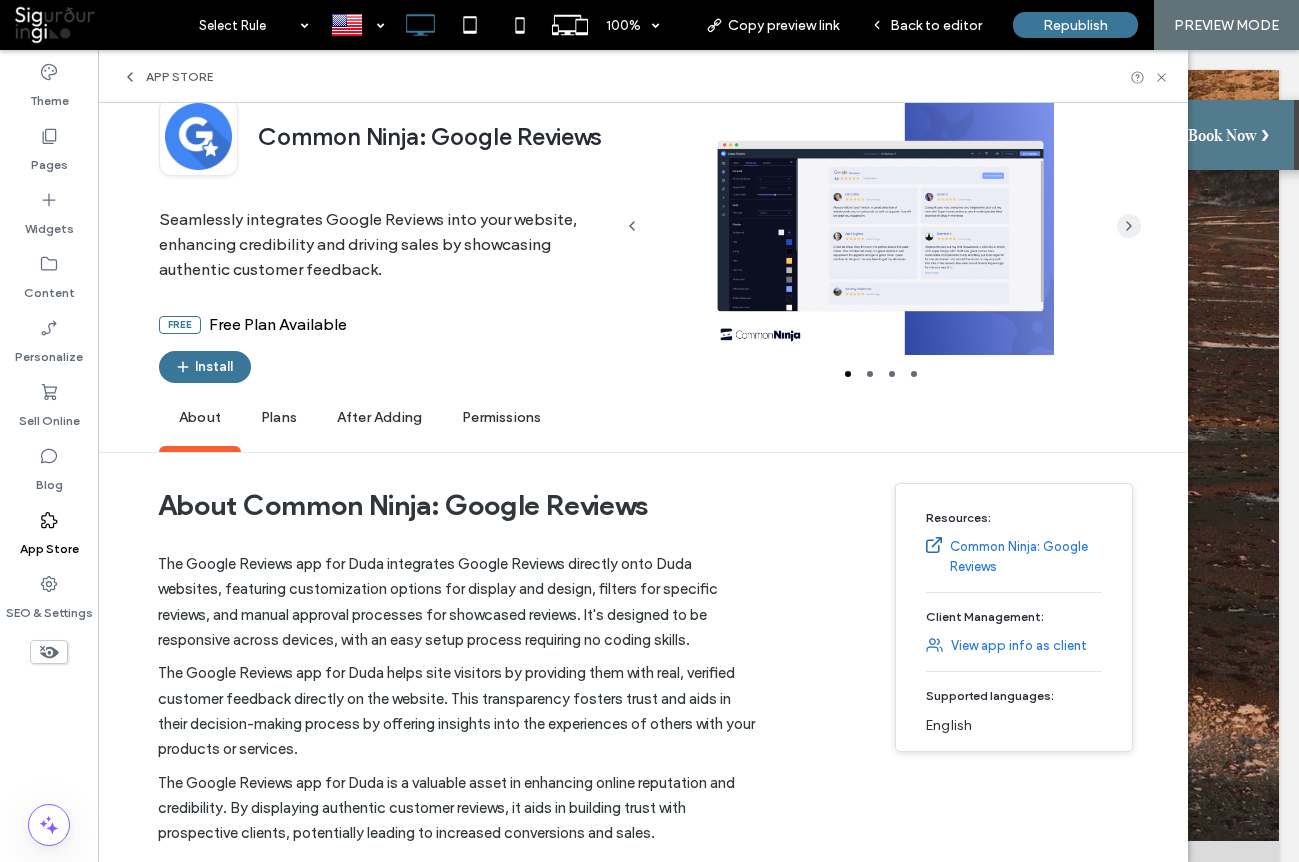 click 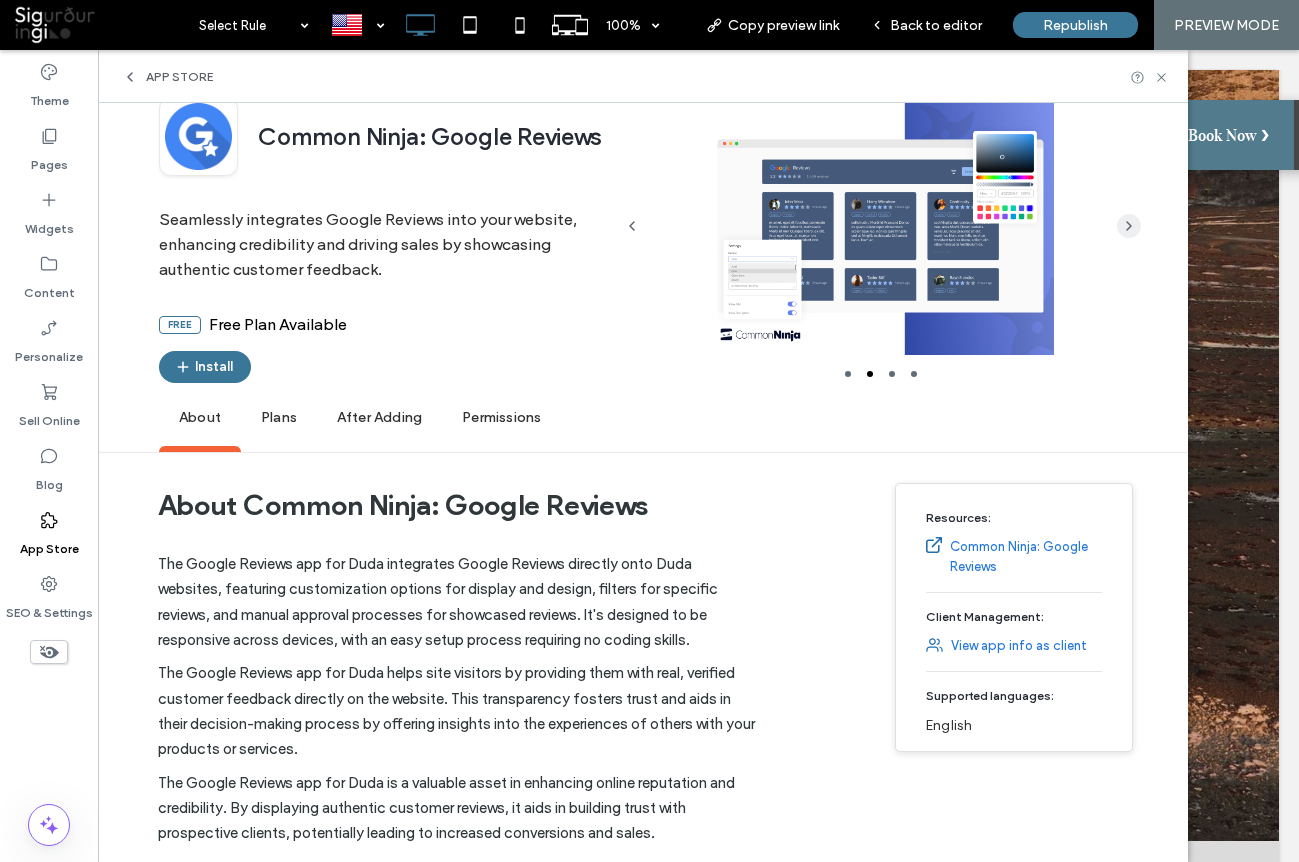 click 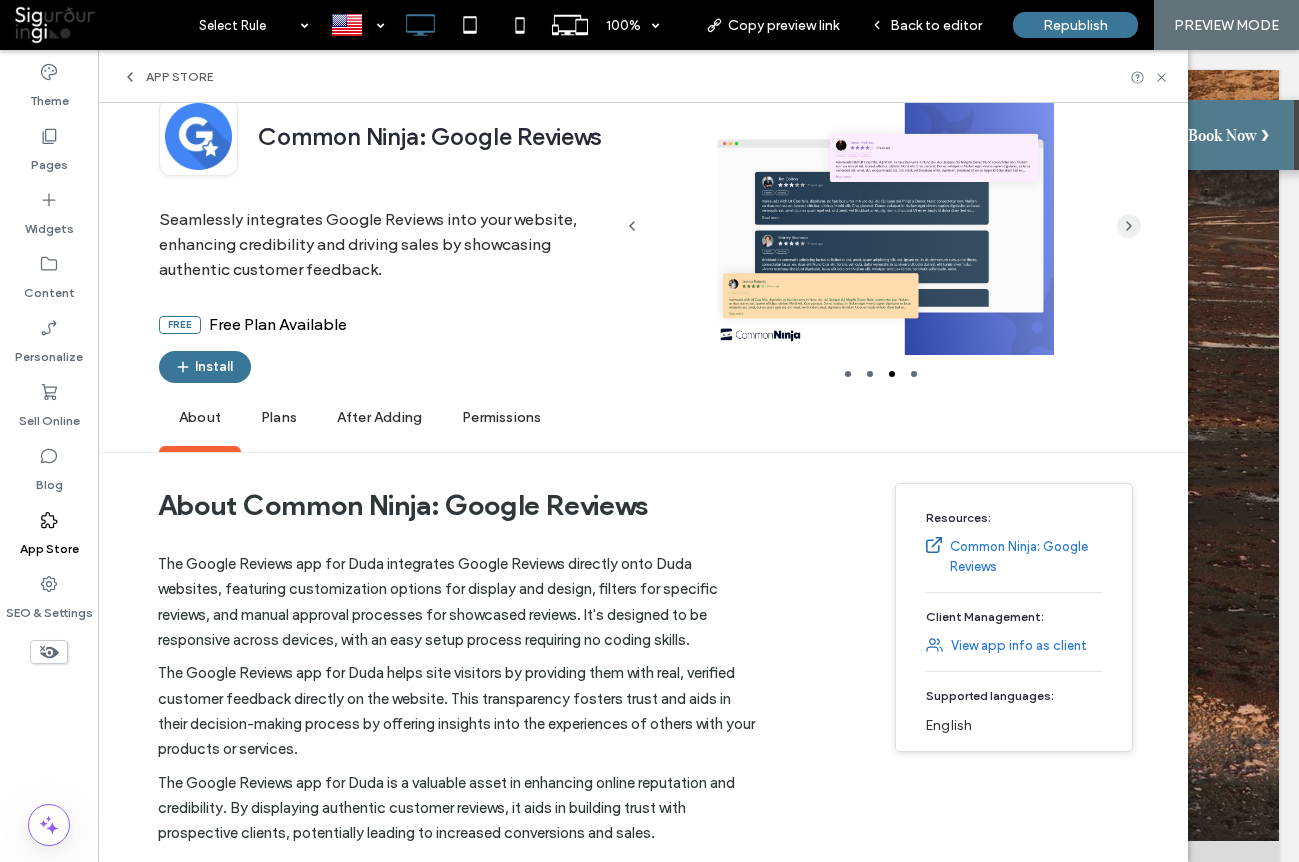 click 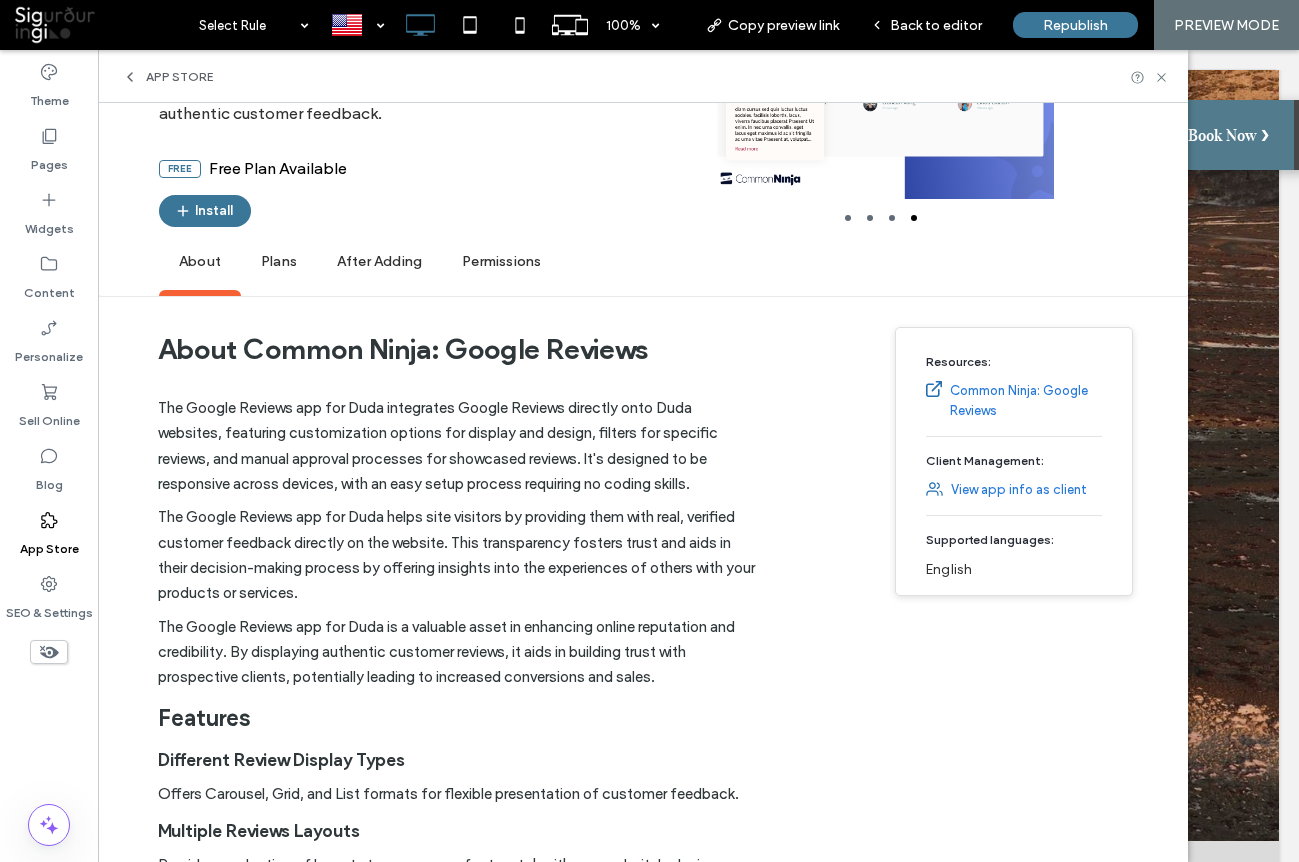scroll, scrollTop: 0, scrollLeft: 0, axis: both 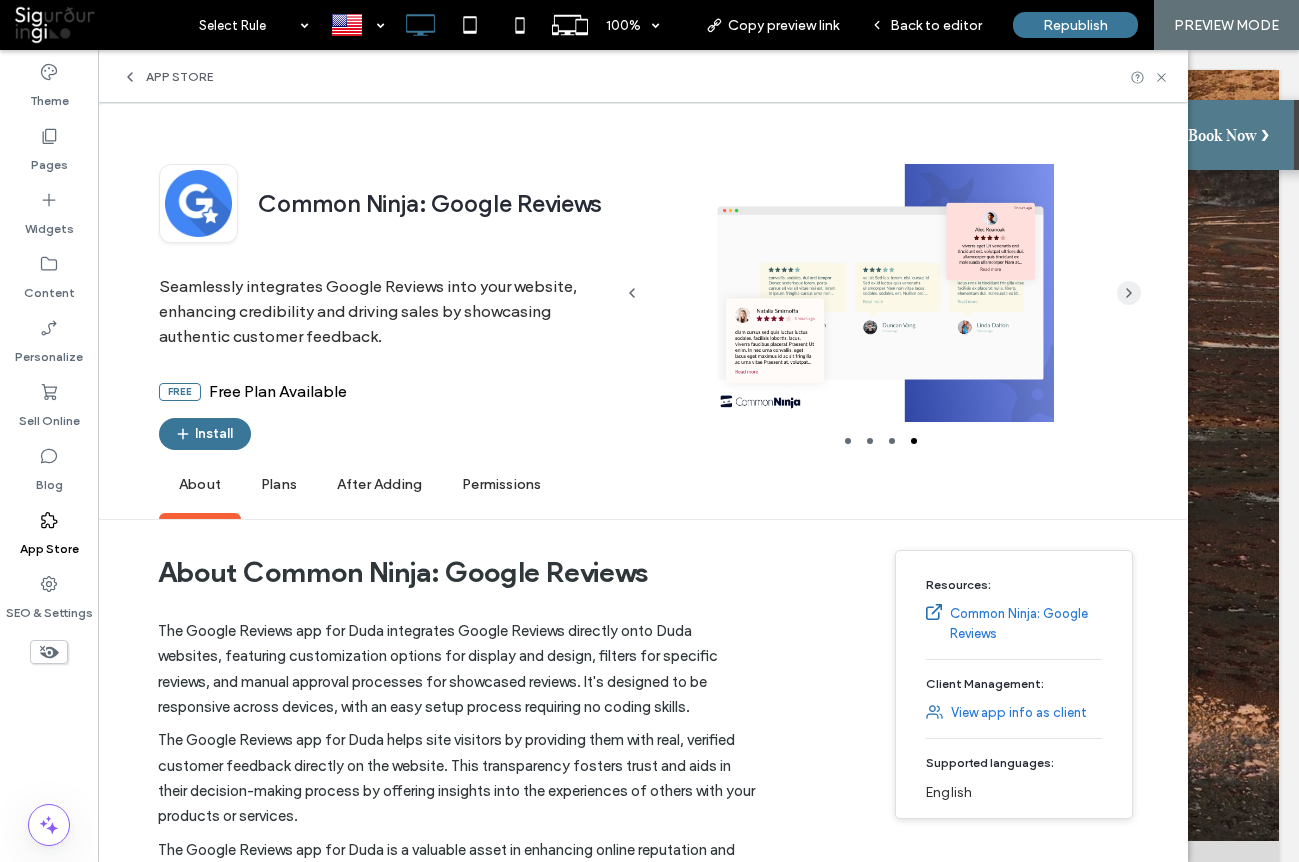click at bounding box center [1129, 293] 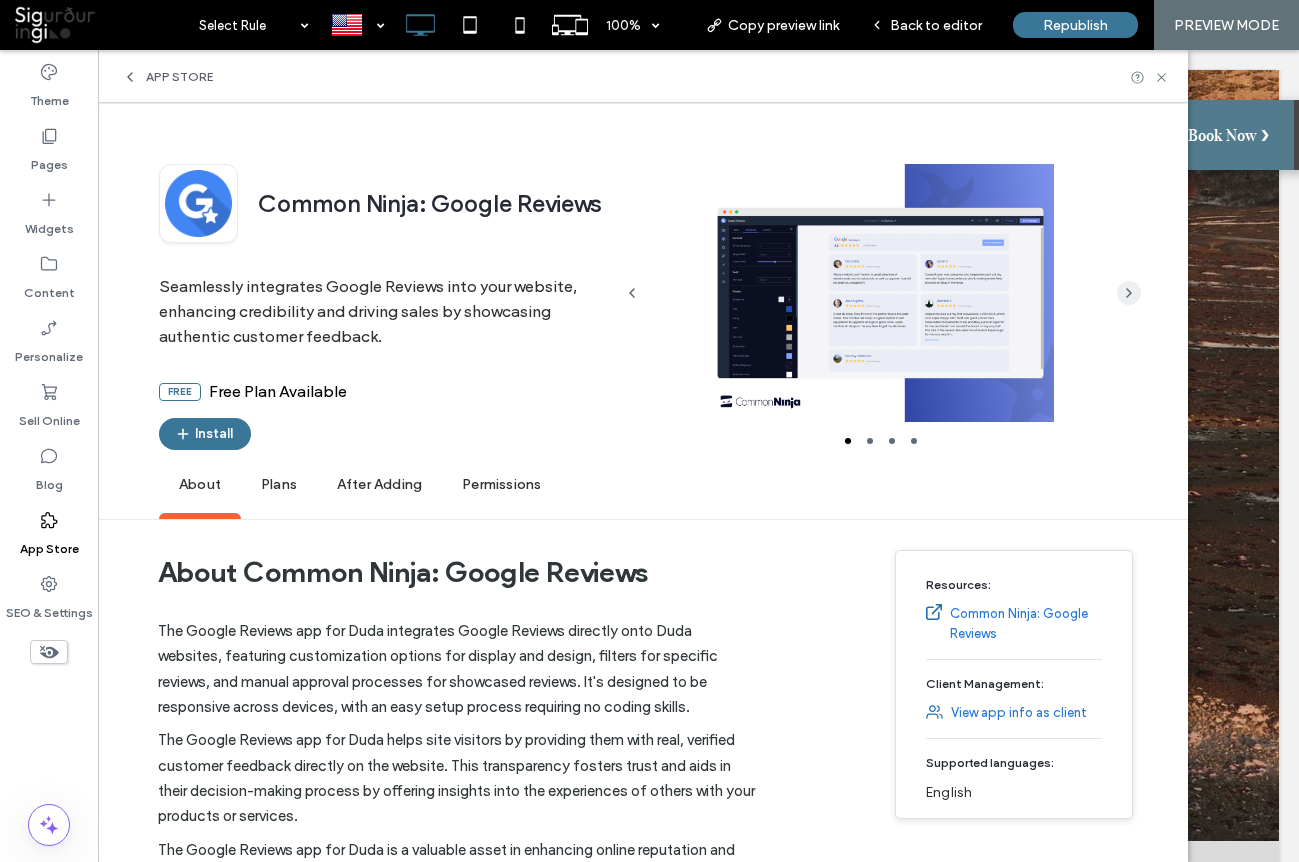 click 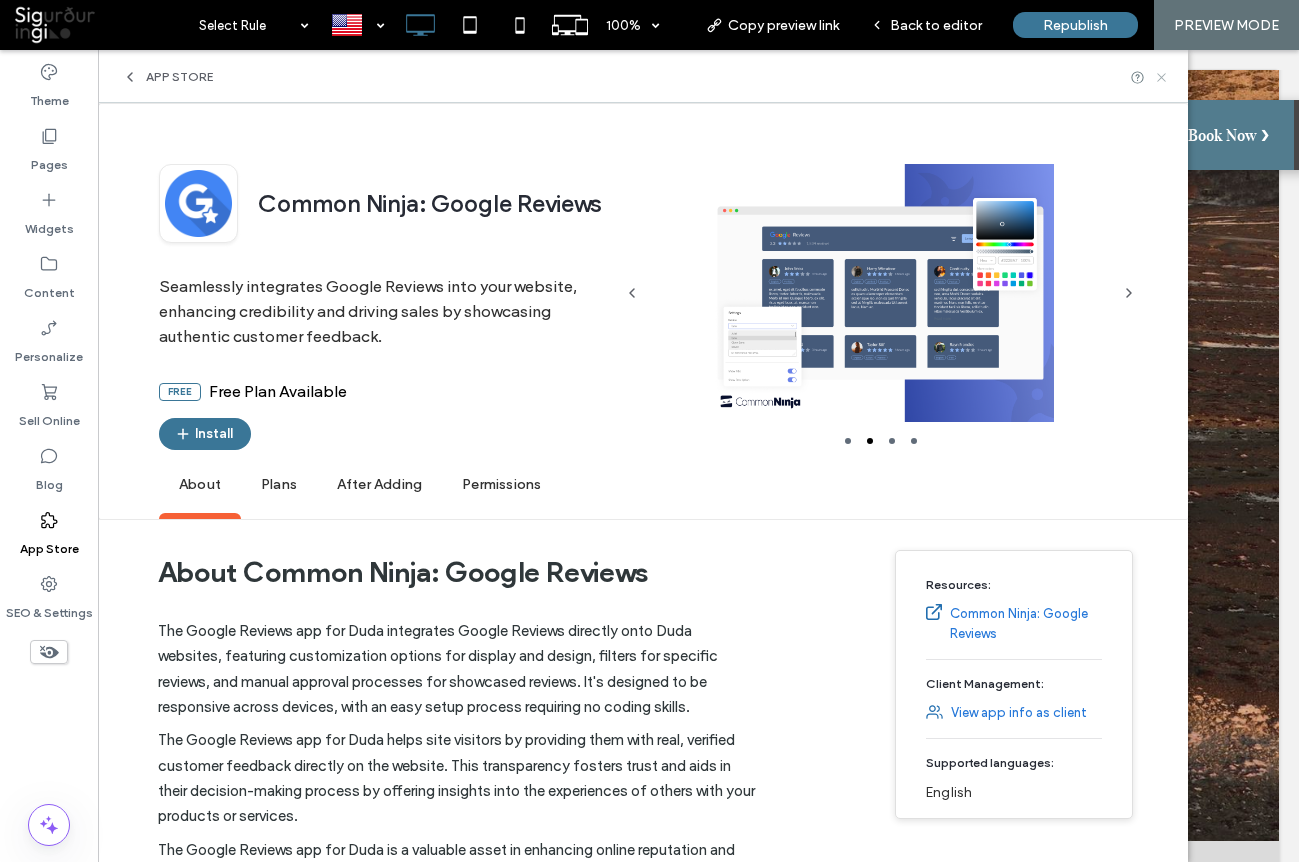 click 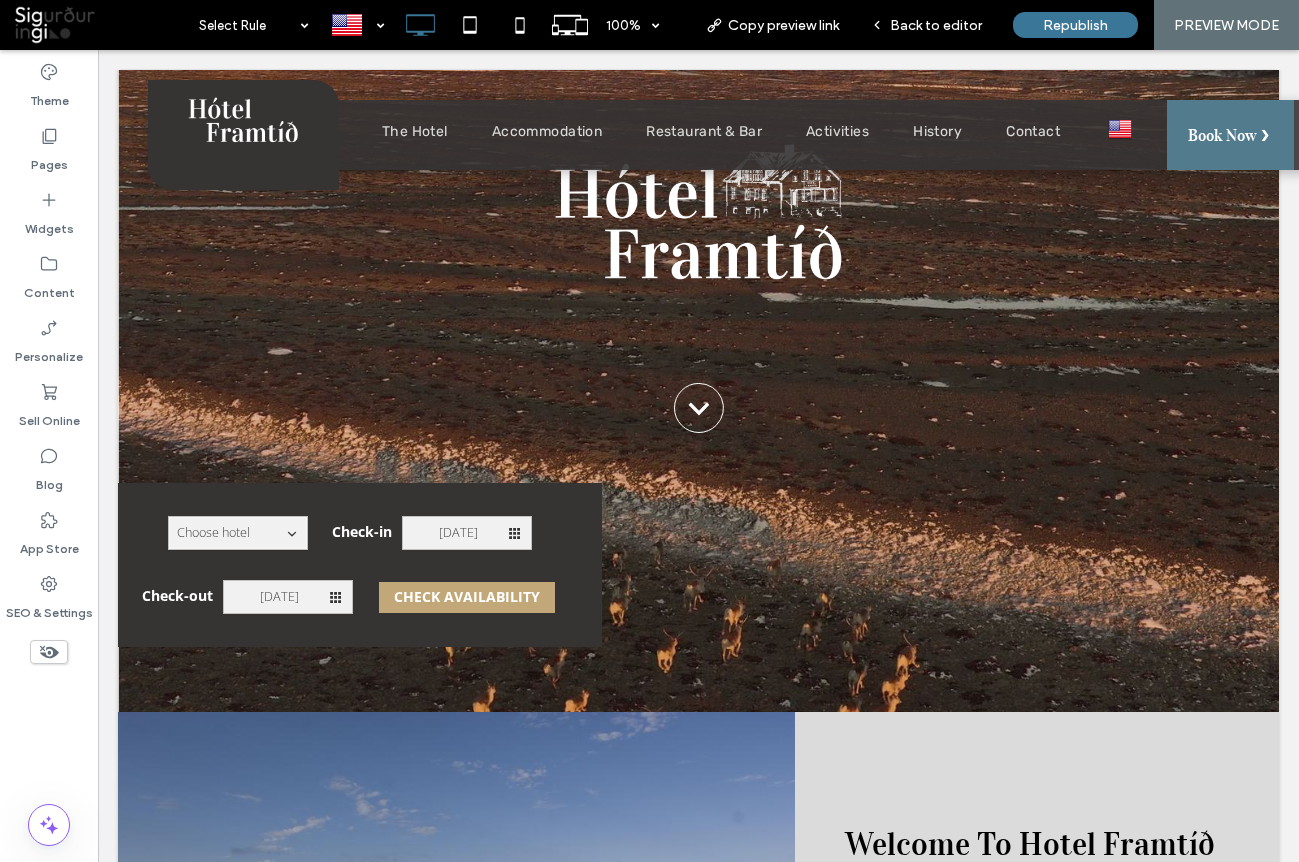 scroll, scrollTop: 0, scrollLeft: 0, axis: both 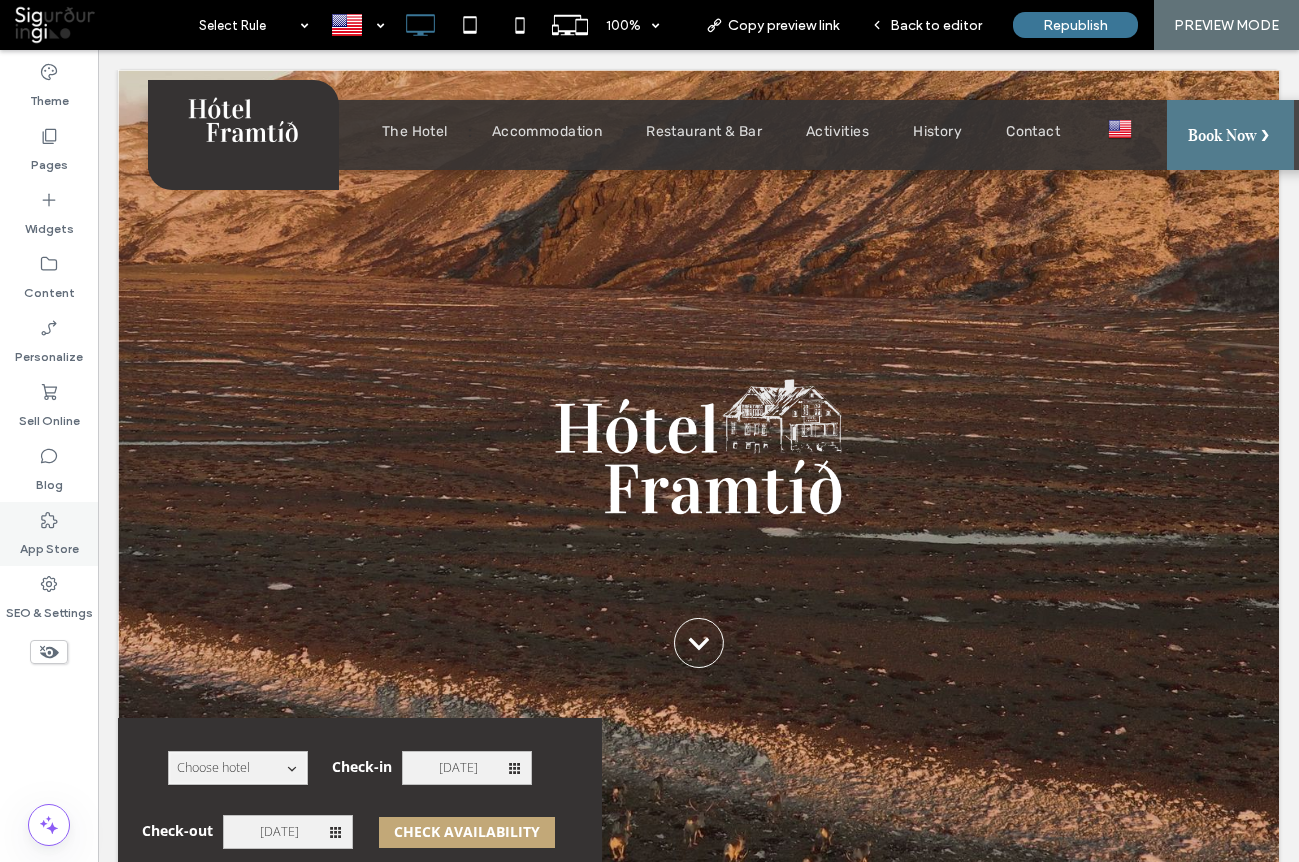click on "App Store" at bounding box center (49, 544) 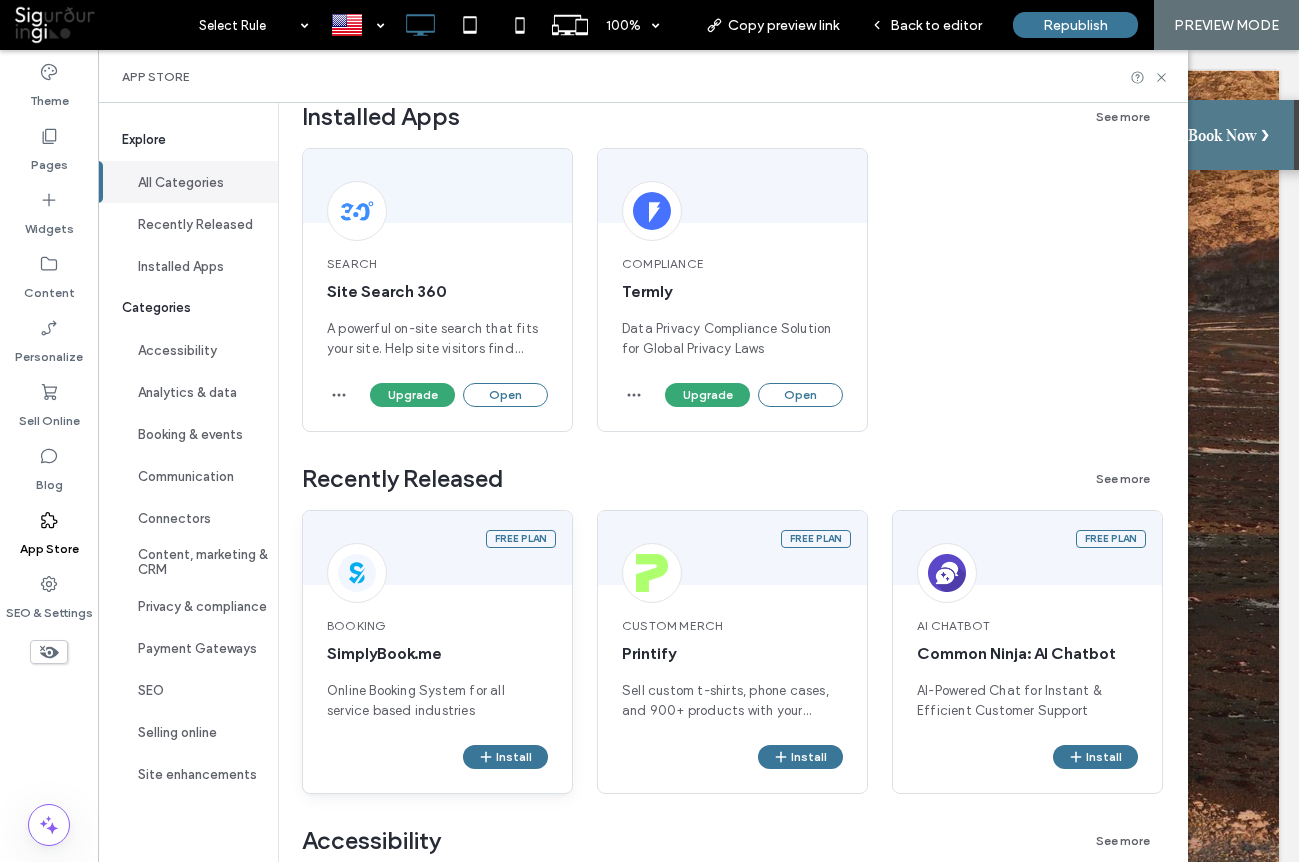 scroll, scrollTop: 442, scrollLeft: 0, axis: vertical 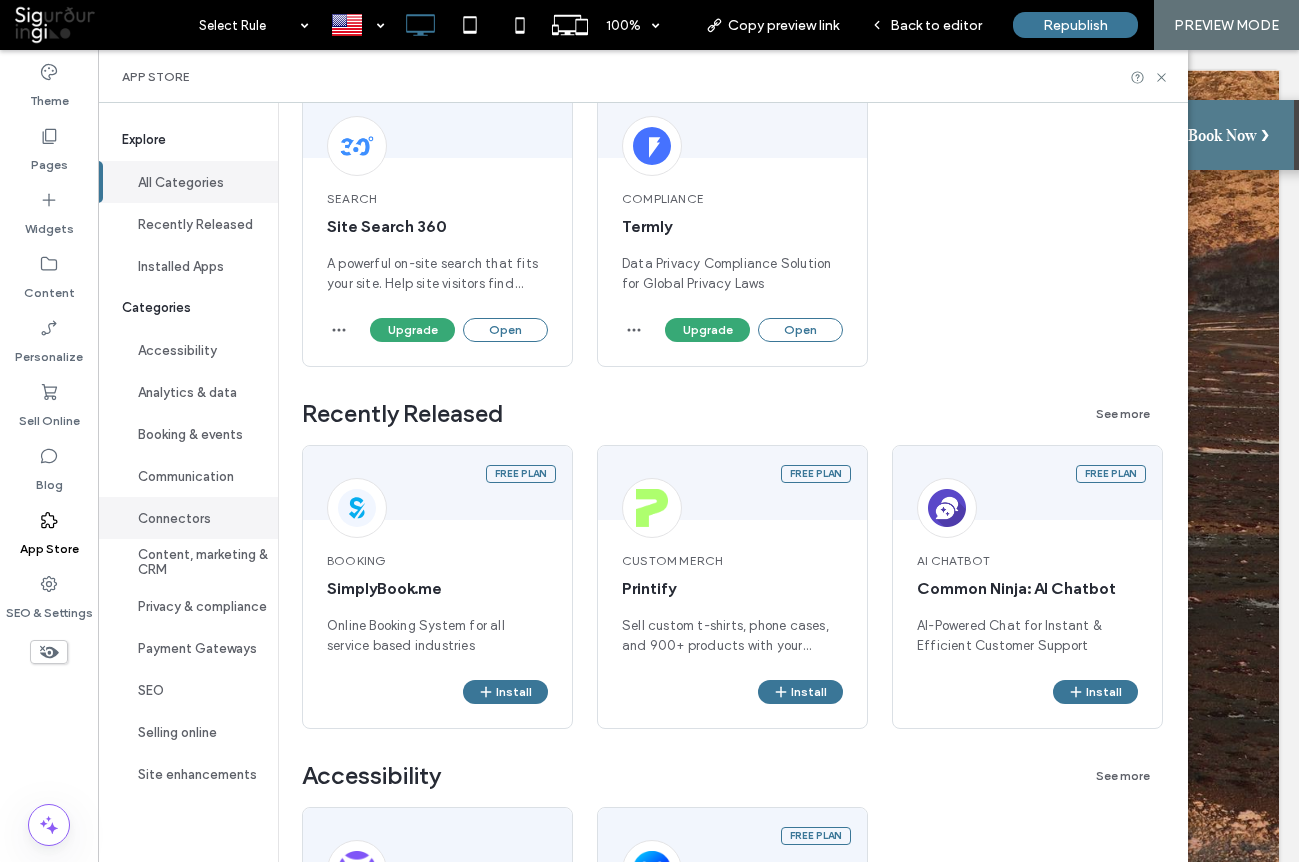 click on "Connectors" at bounding box center (188, 518) 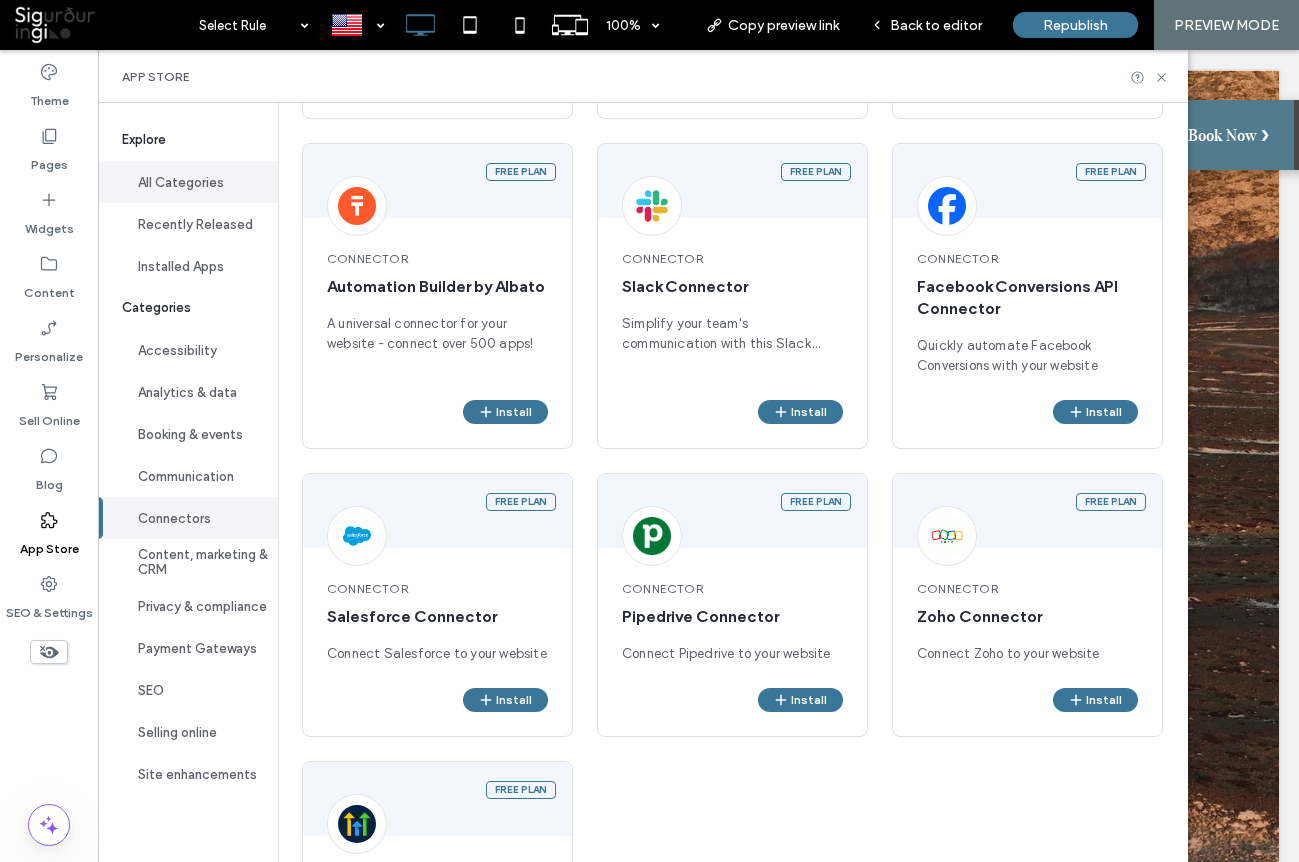 click on "All Categories" at bounding box center [188, 182] 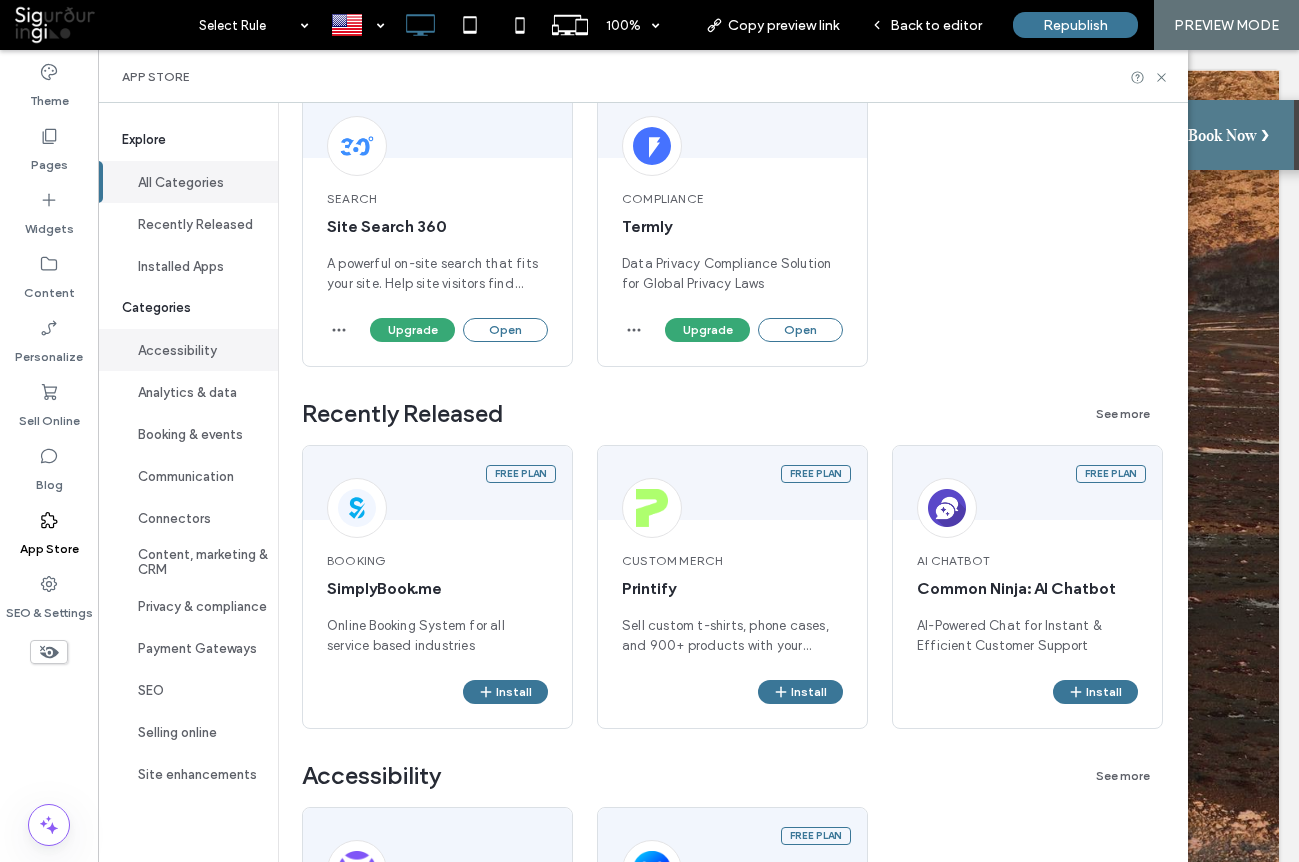 click on "Accessibility" at bounding box center (188, 350) 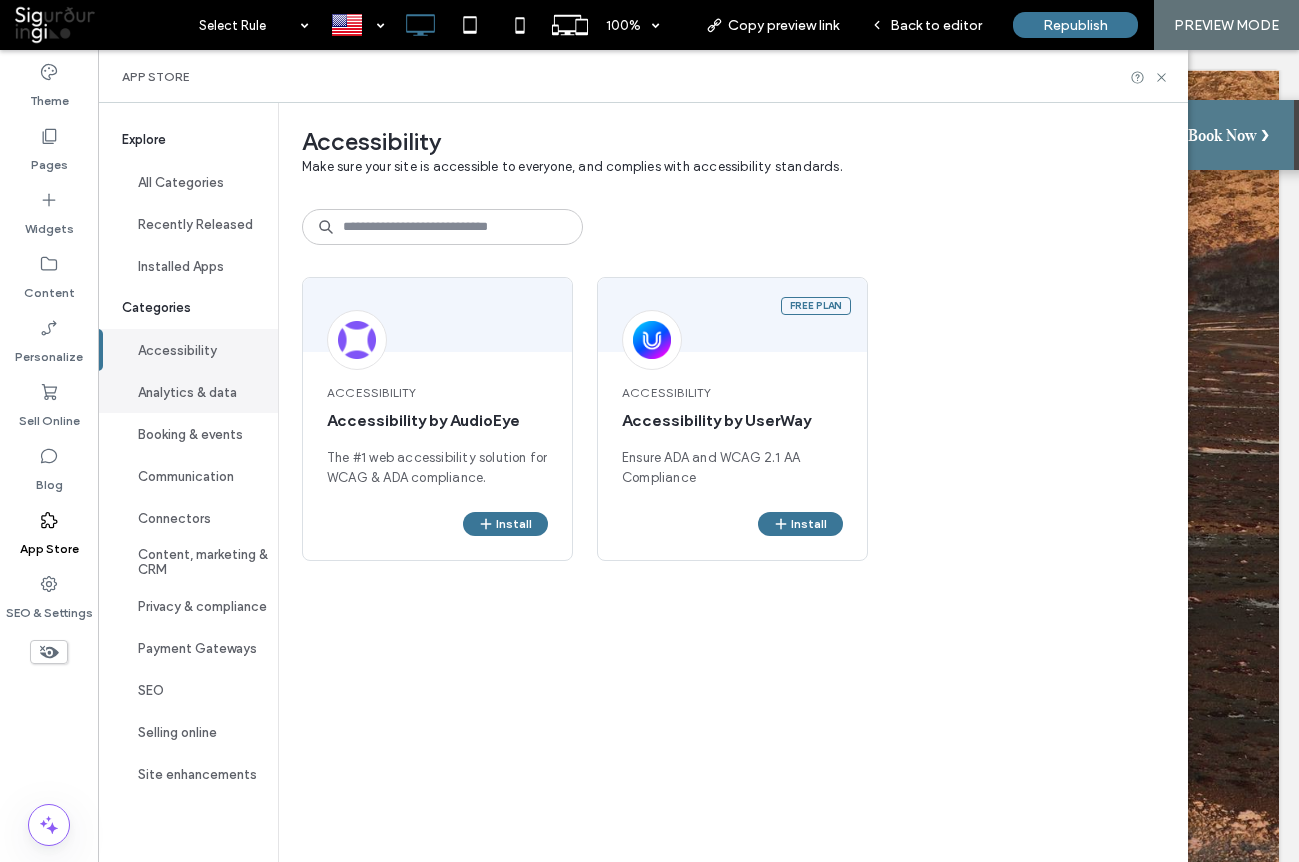 click on "Analytics & data" at bounding box center (188, 392) 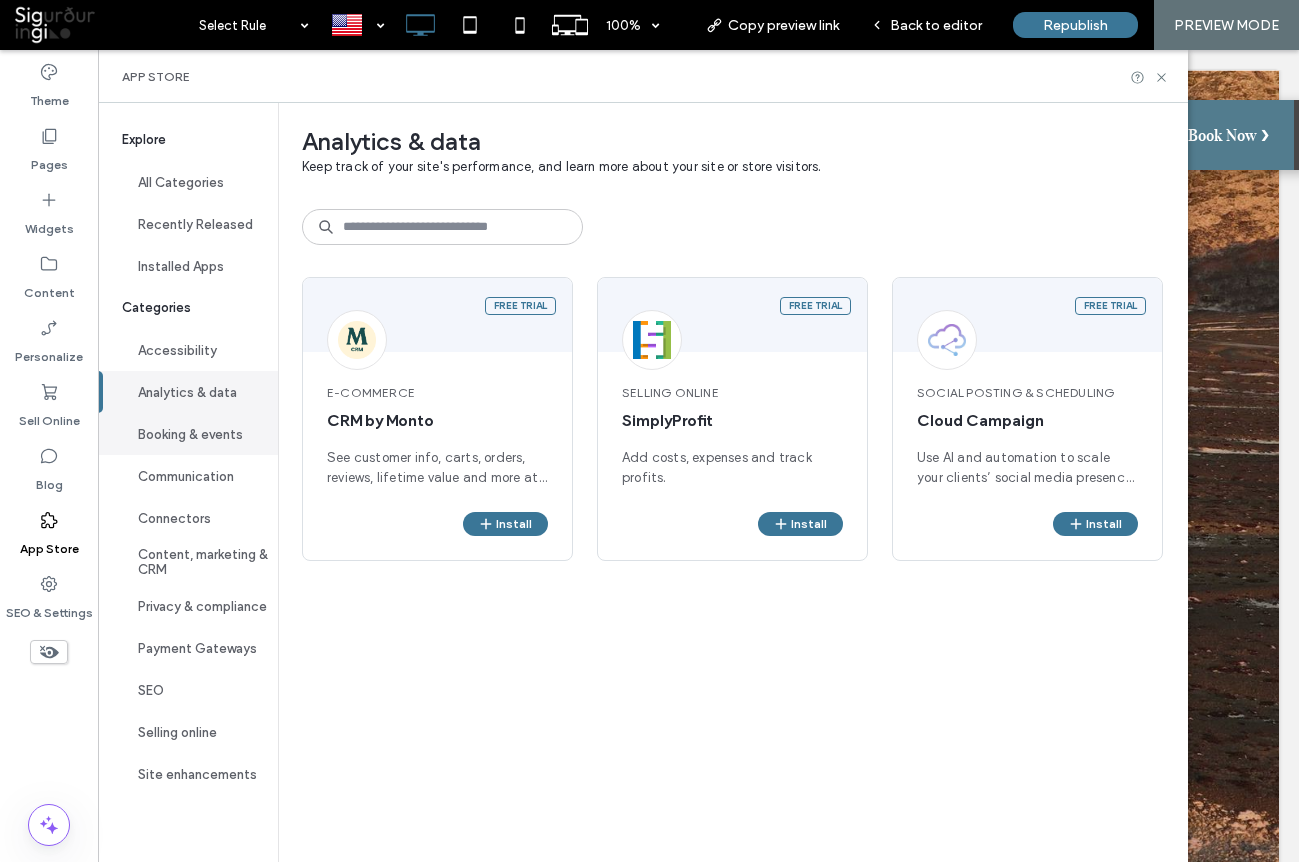 click on "Booking & events" at bounding box center [188, 434] 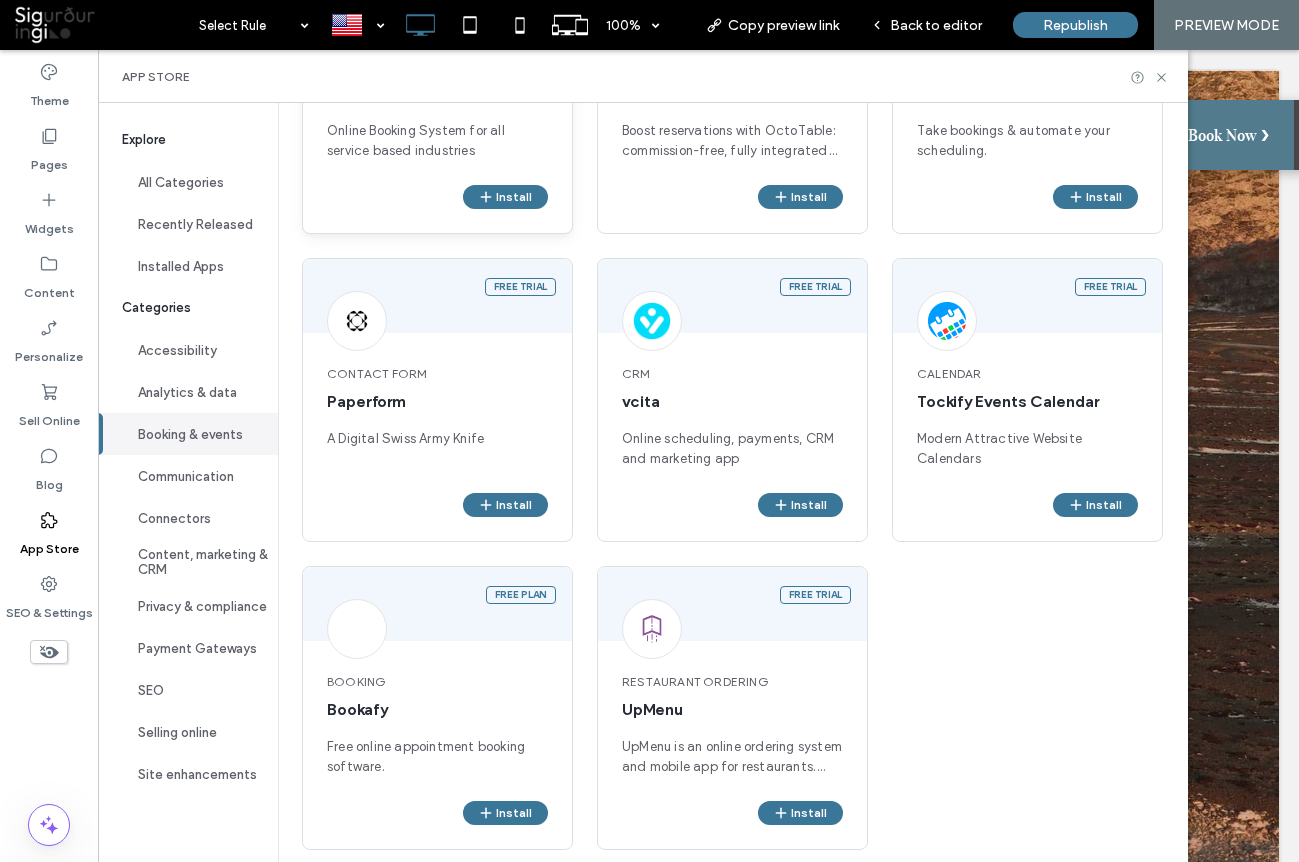 scroll, scrollTop: 347, scrollLeft: 0, axis: vertical 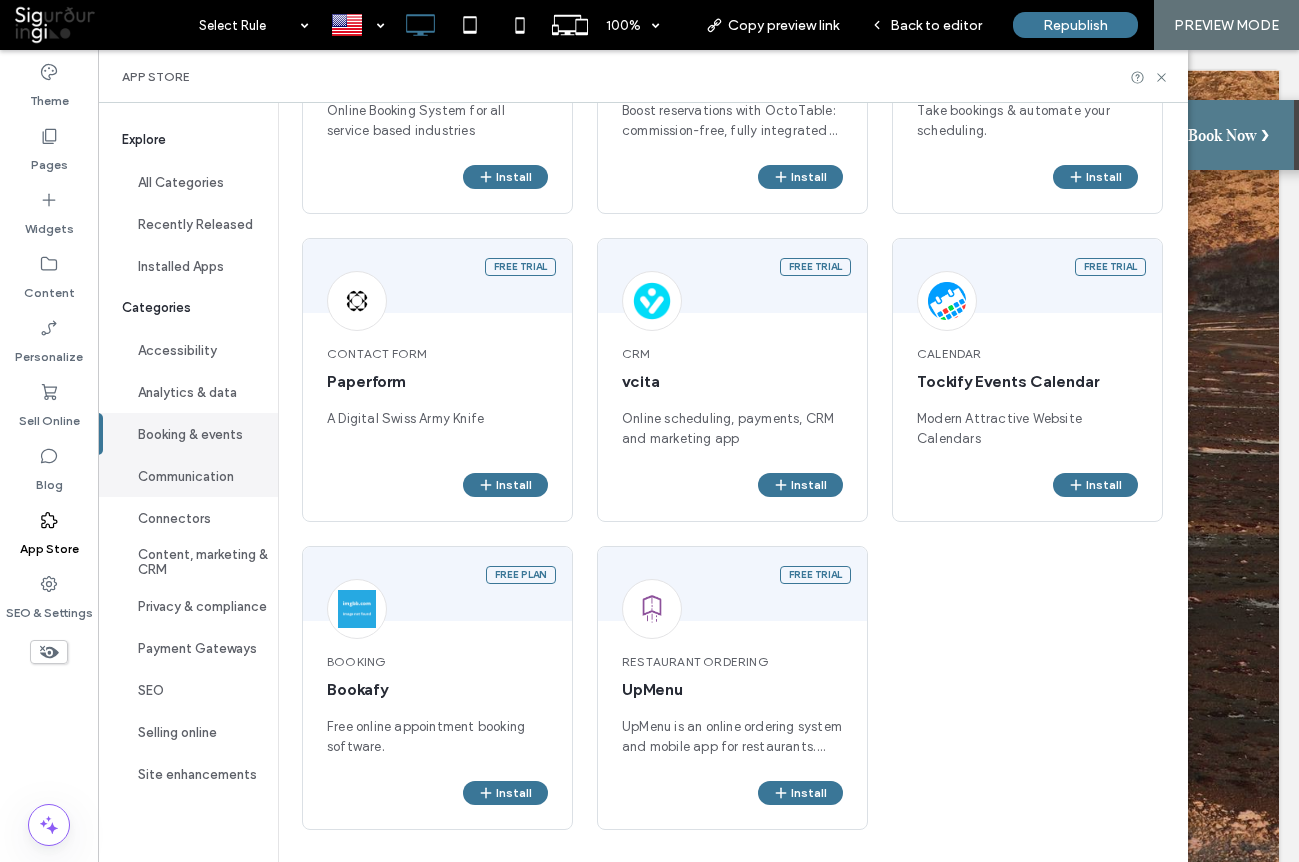 click on "Communication" at bounding box center [188, 476] 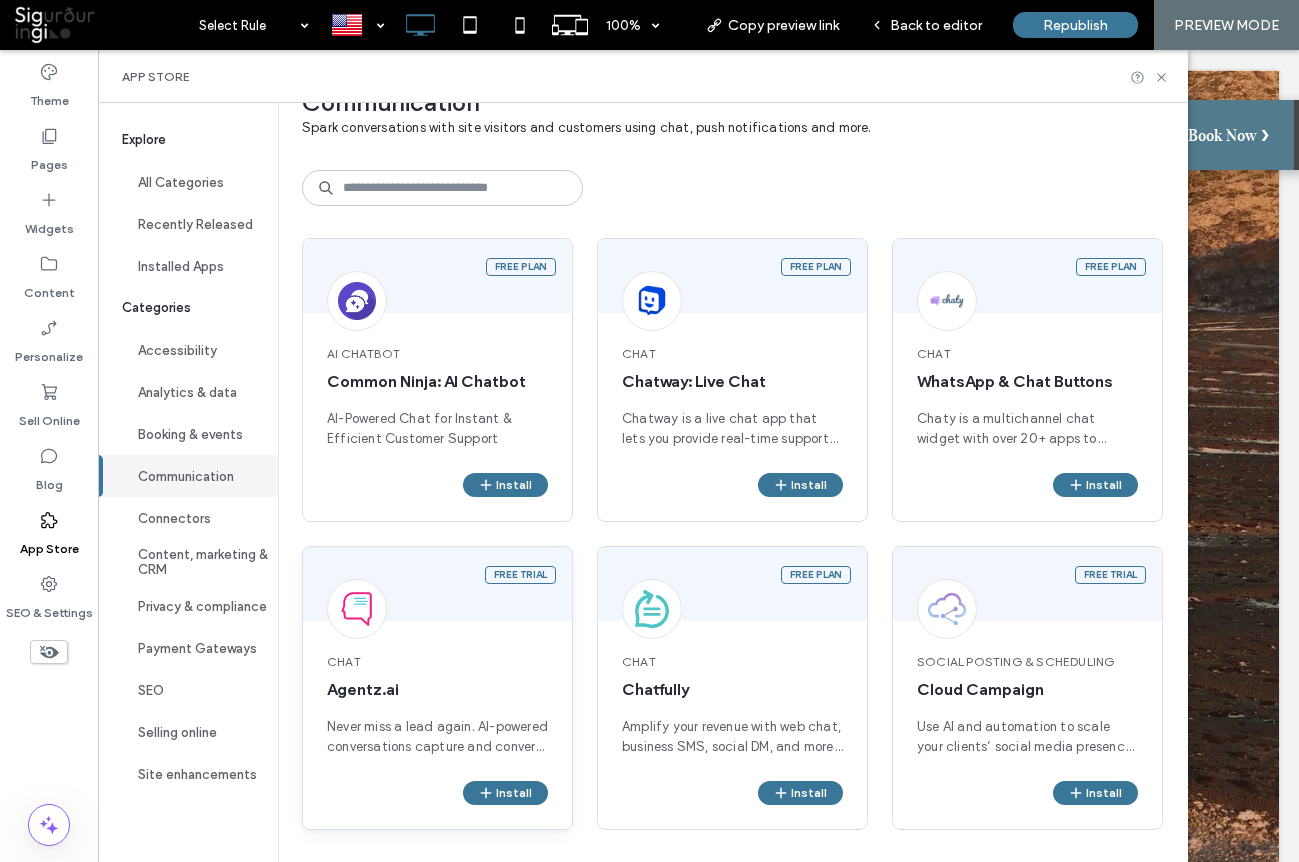 click on "Chat" at bounding box center (437, 662) 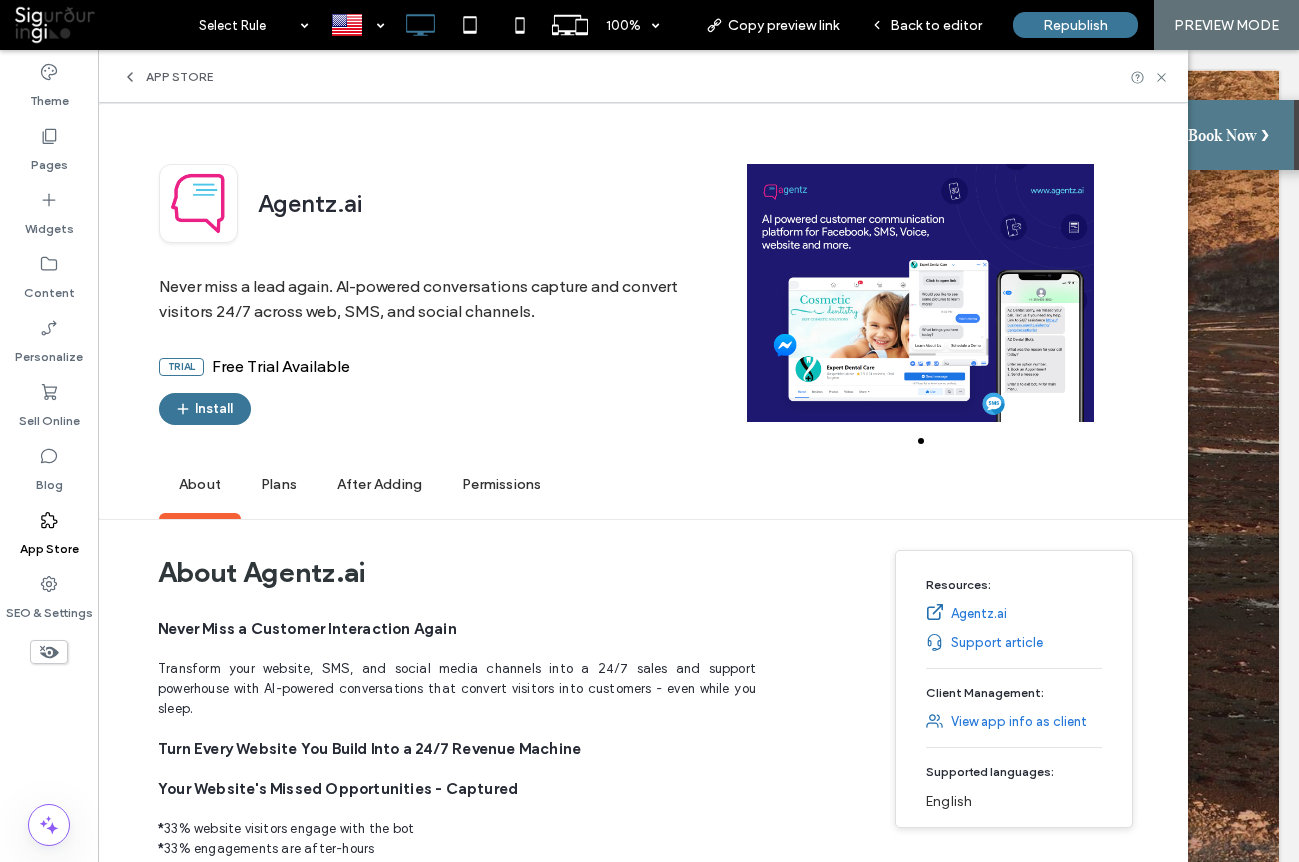 click at bounding box center [920, 293] 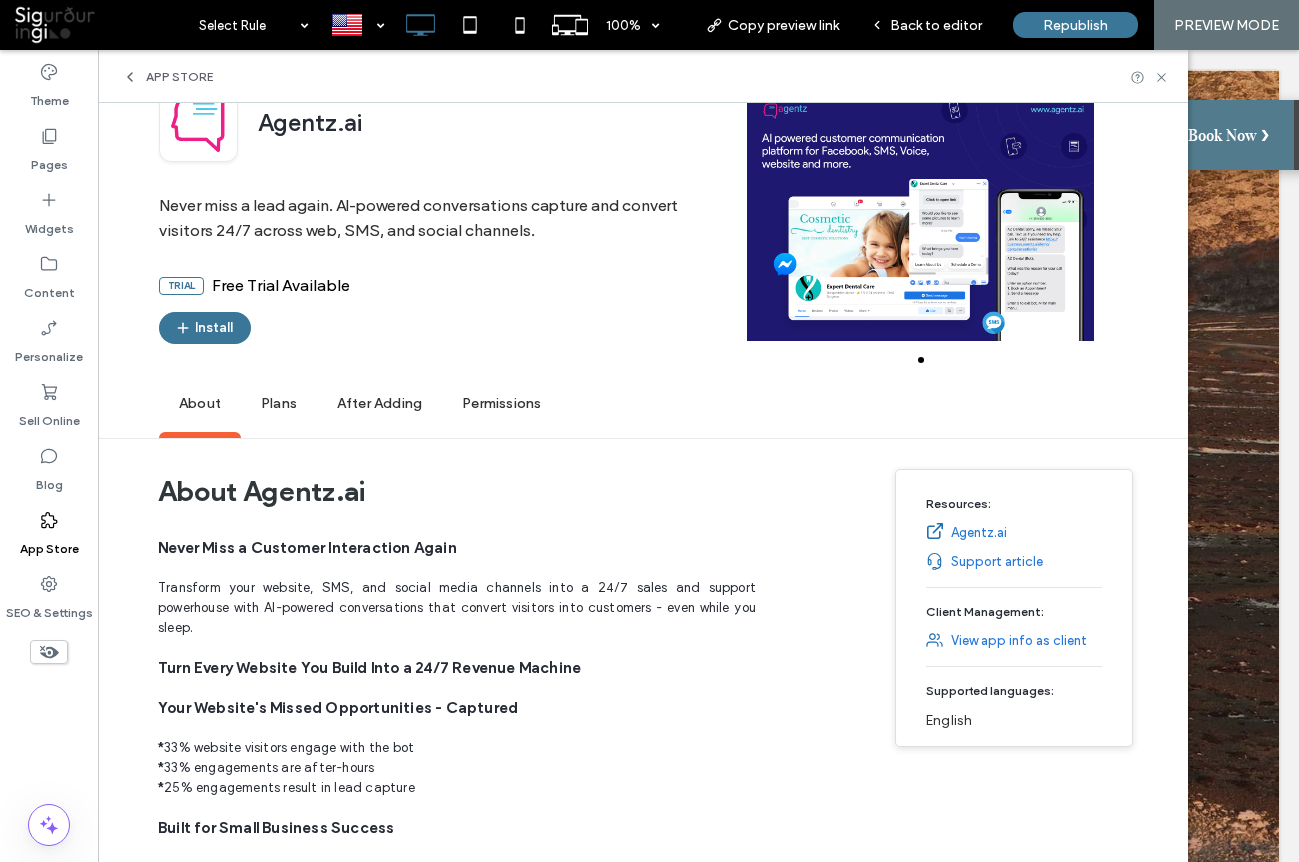 scroll, scrollTop: 98, scrollLeft: 0, axis: vertical 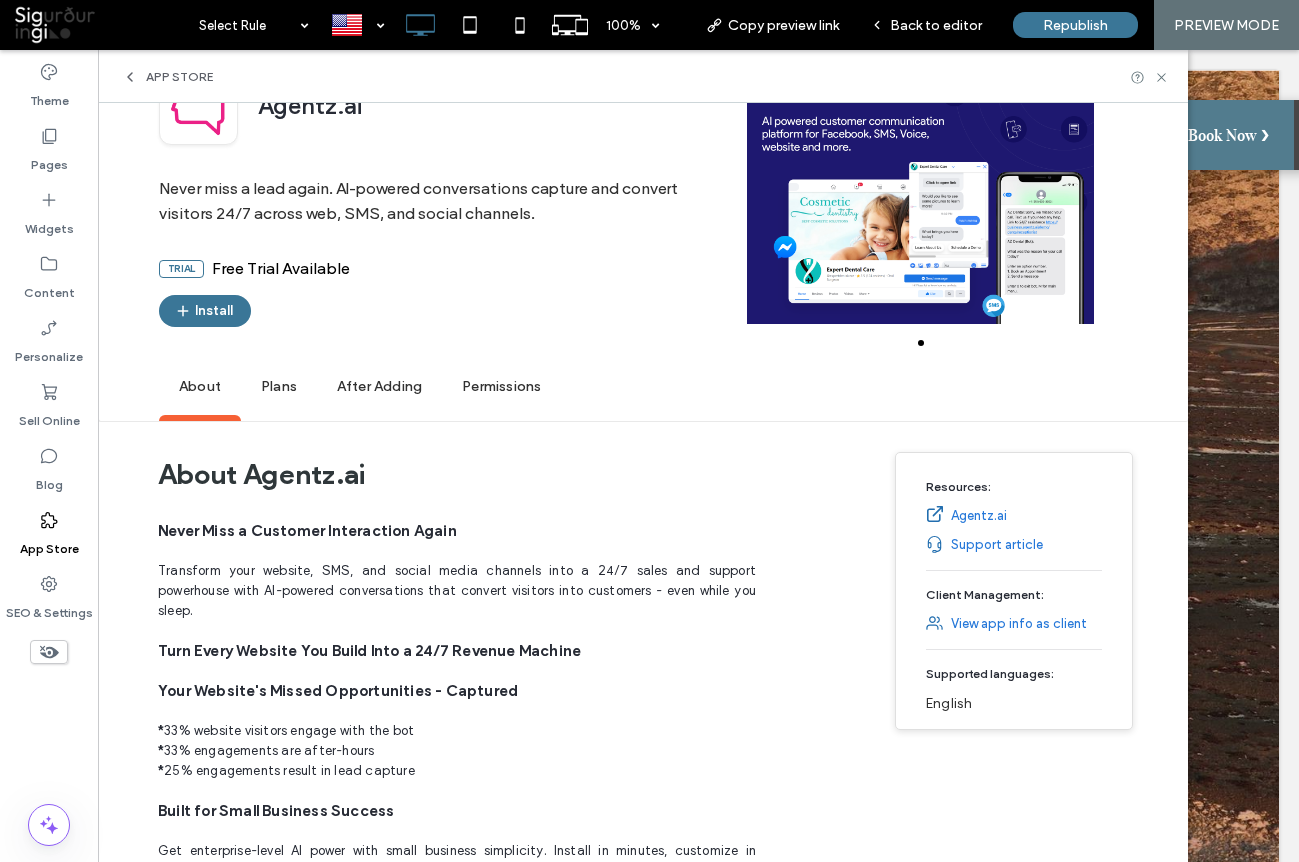 click on "Agentz.ai" at bounding box center (979, 516) 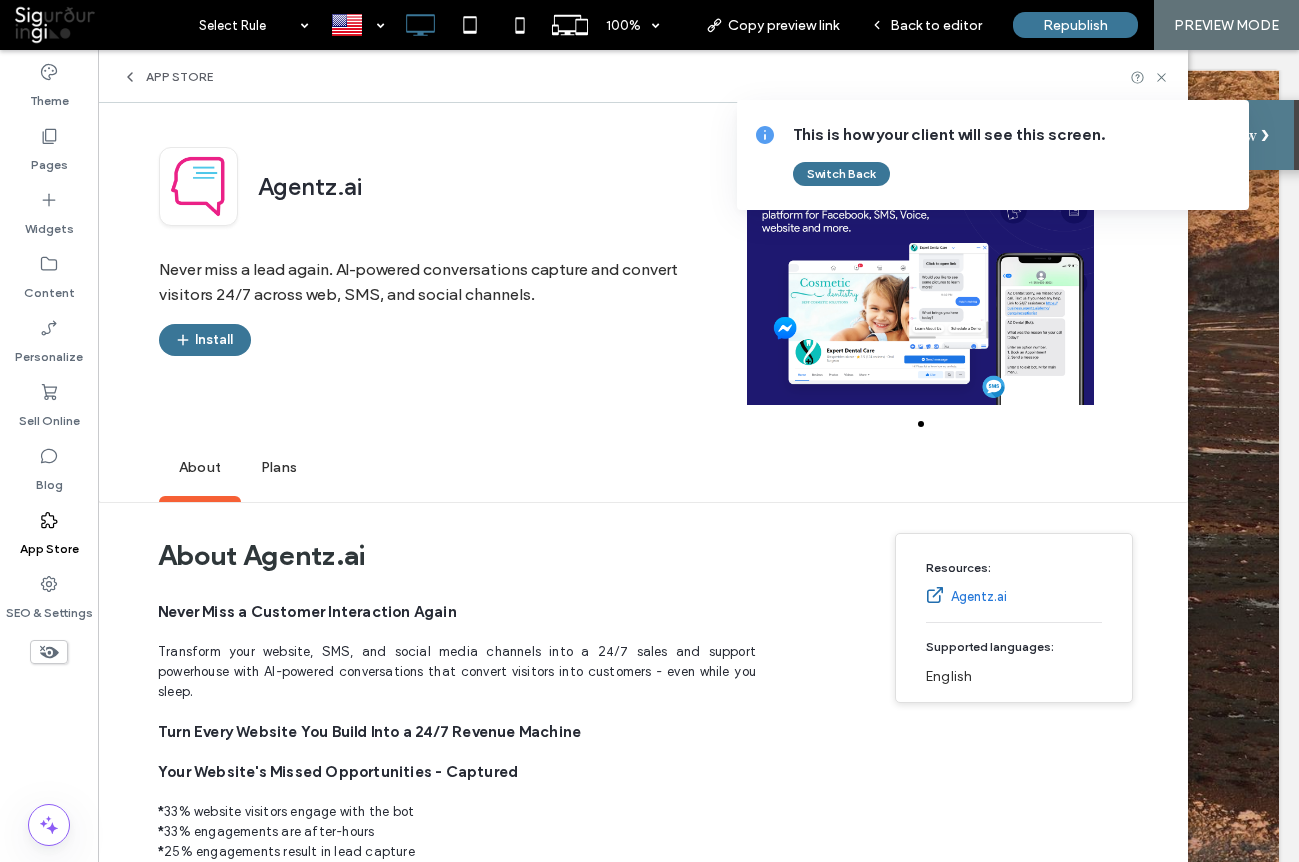 scroll, scrollTop: 0, scrollLeft: 0, axis: both 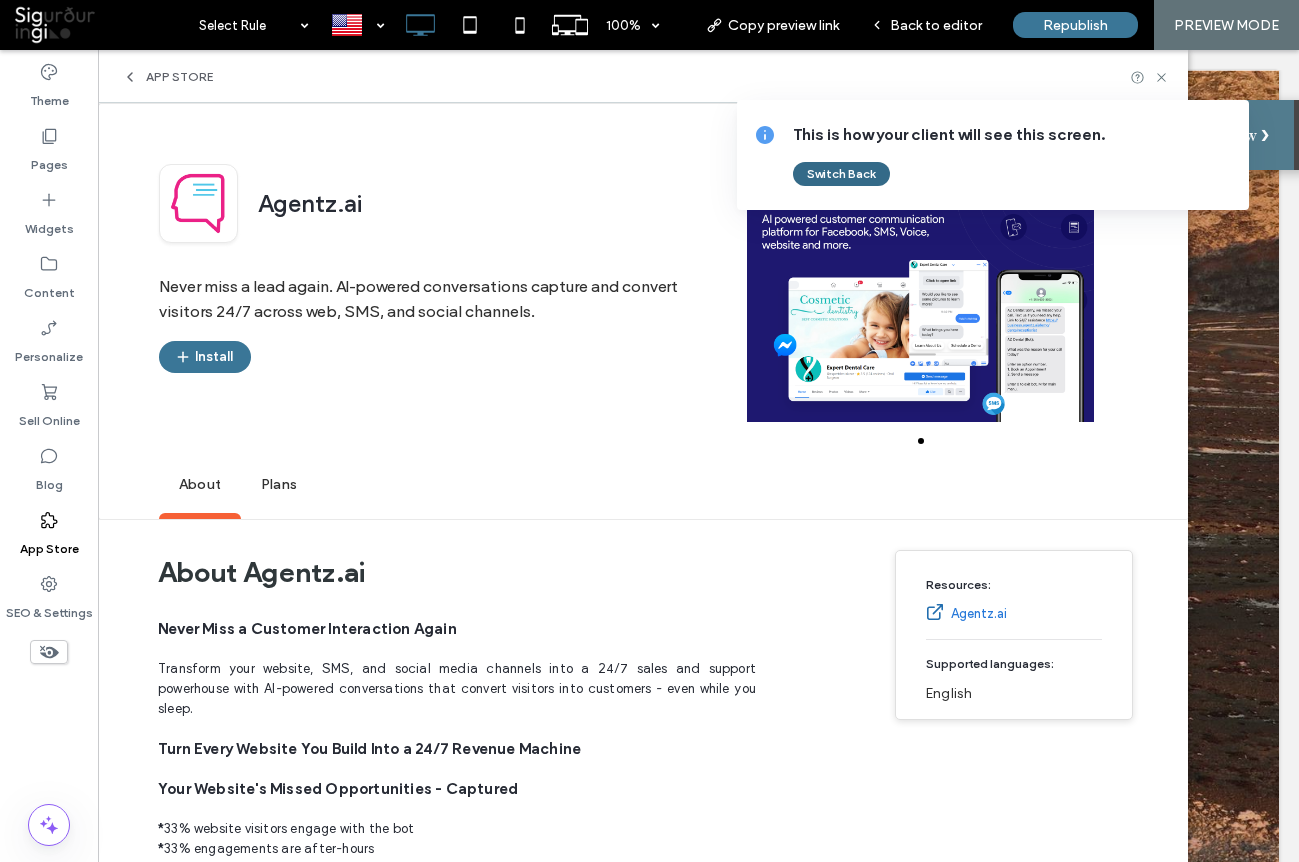 click on "Switch Back" at bounding box center [841, 174] 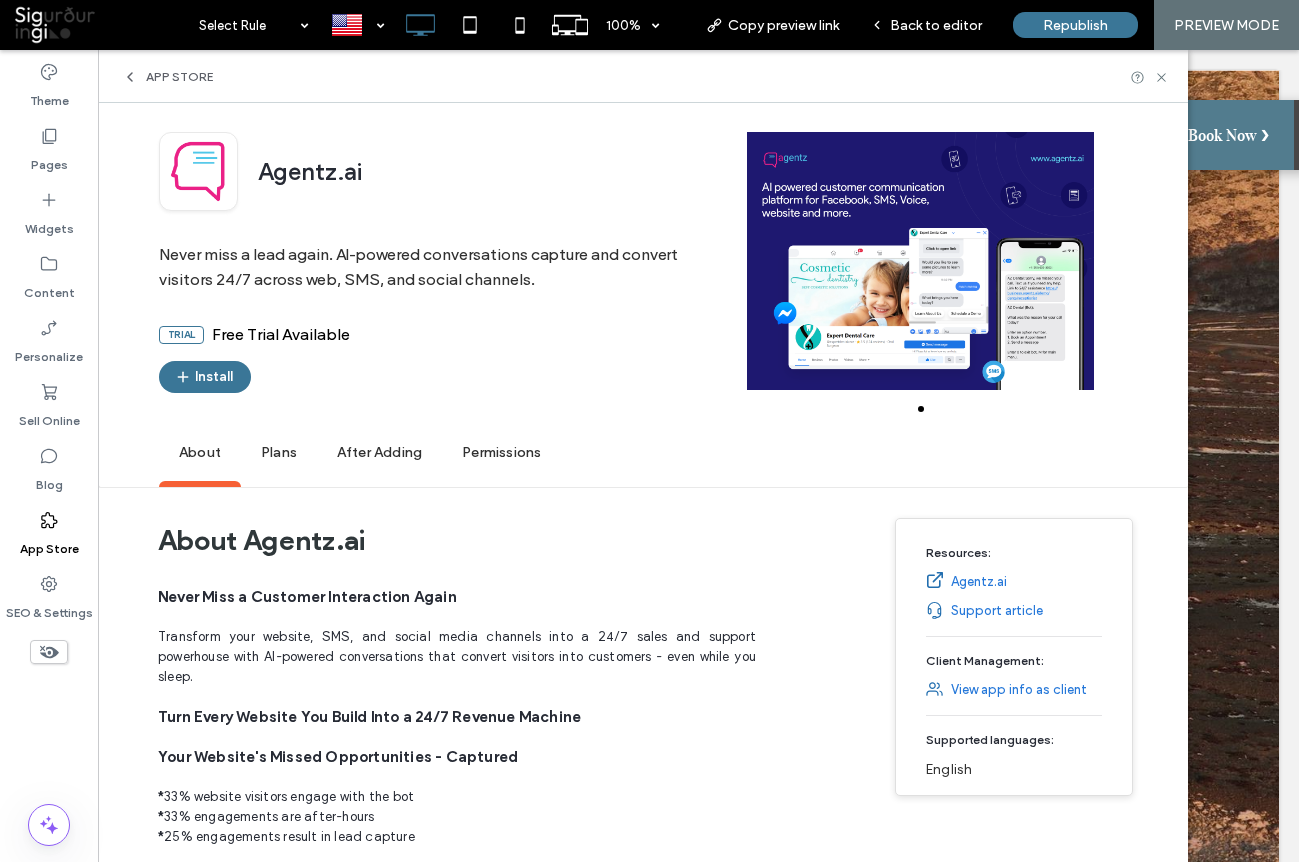 scroll, scrollTop: 39, scrollLeft: 0, axis: vertical 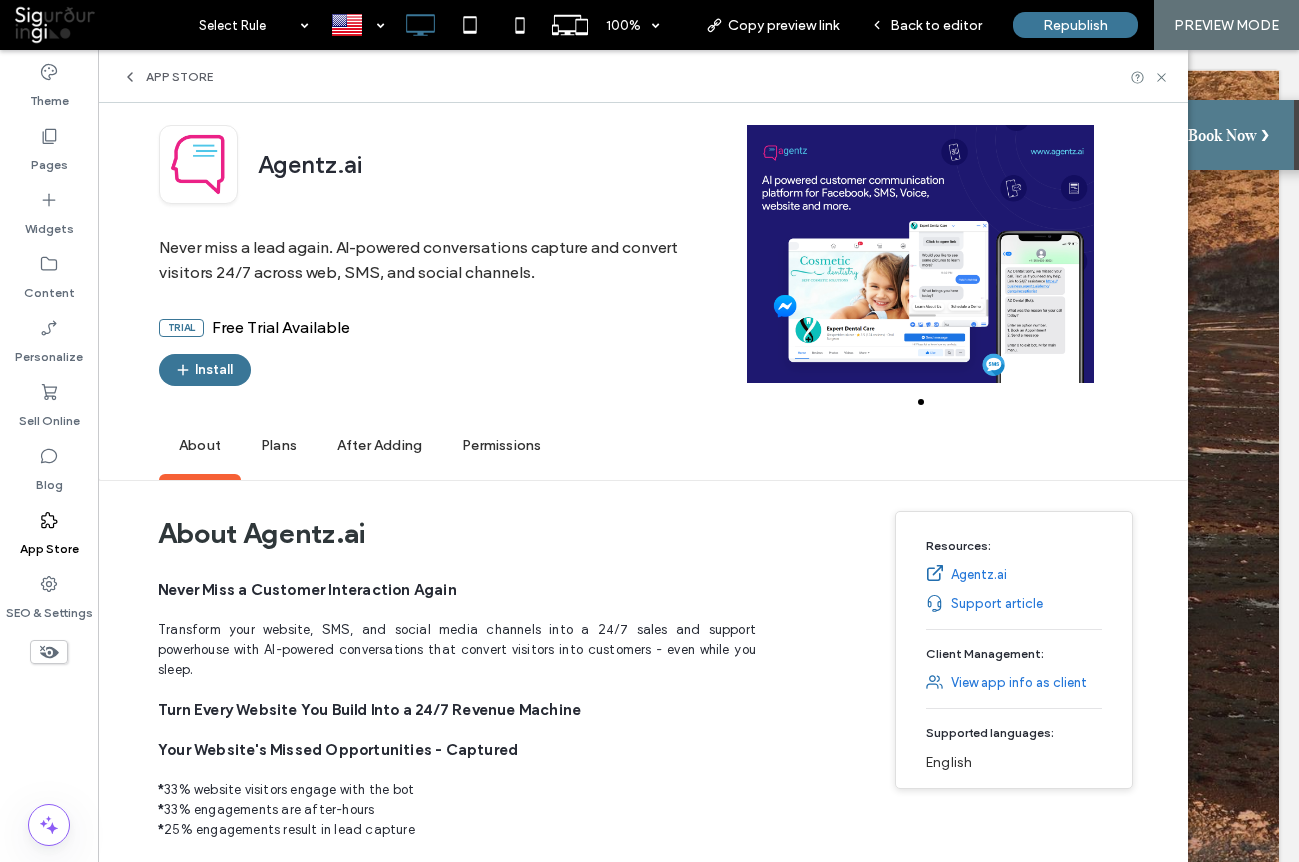 click on "App Store" at bounding box center (179, 77) 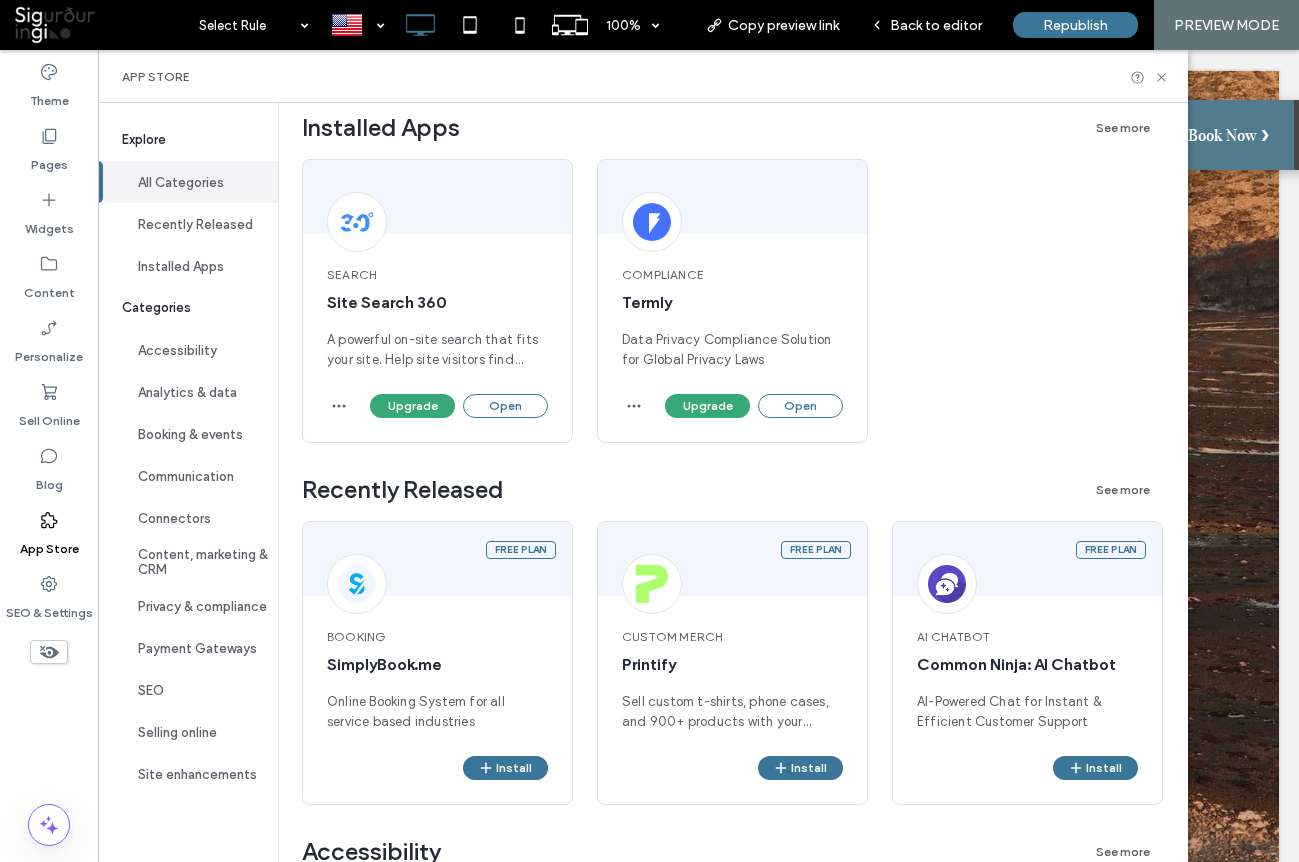 scroll, scrollTop: 469, scrollLeft: 0, axis: vertical 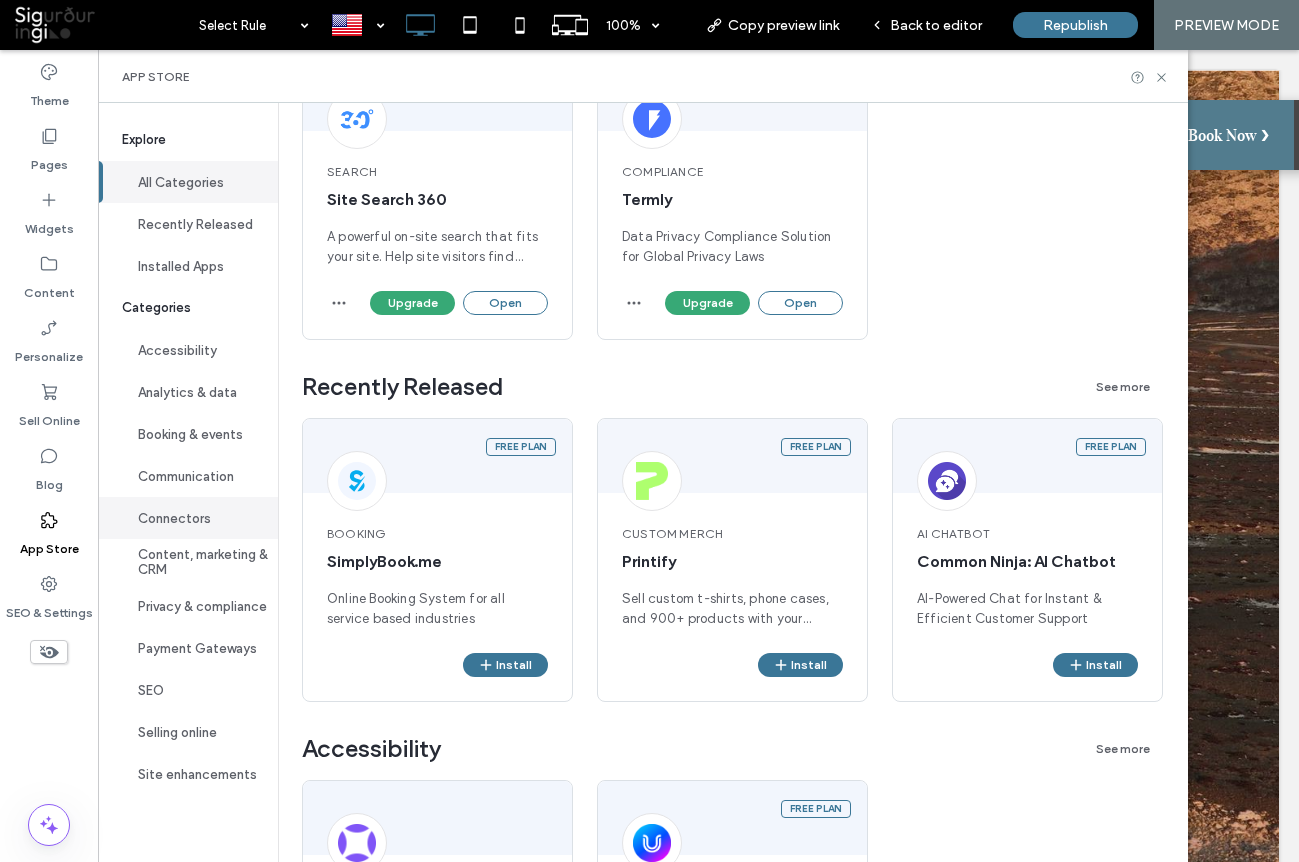click on "Connectors" at bounding box center (188, 518) 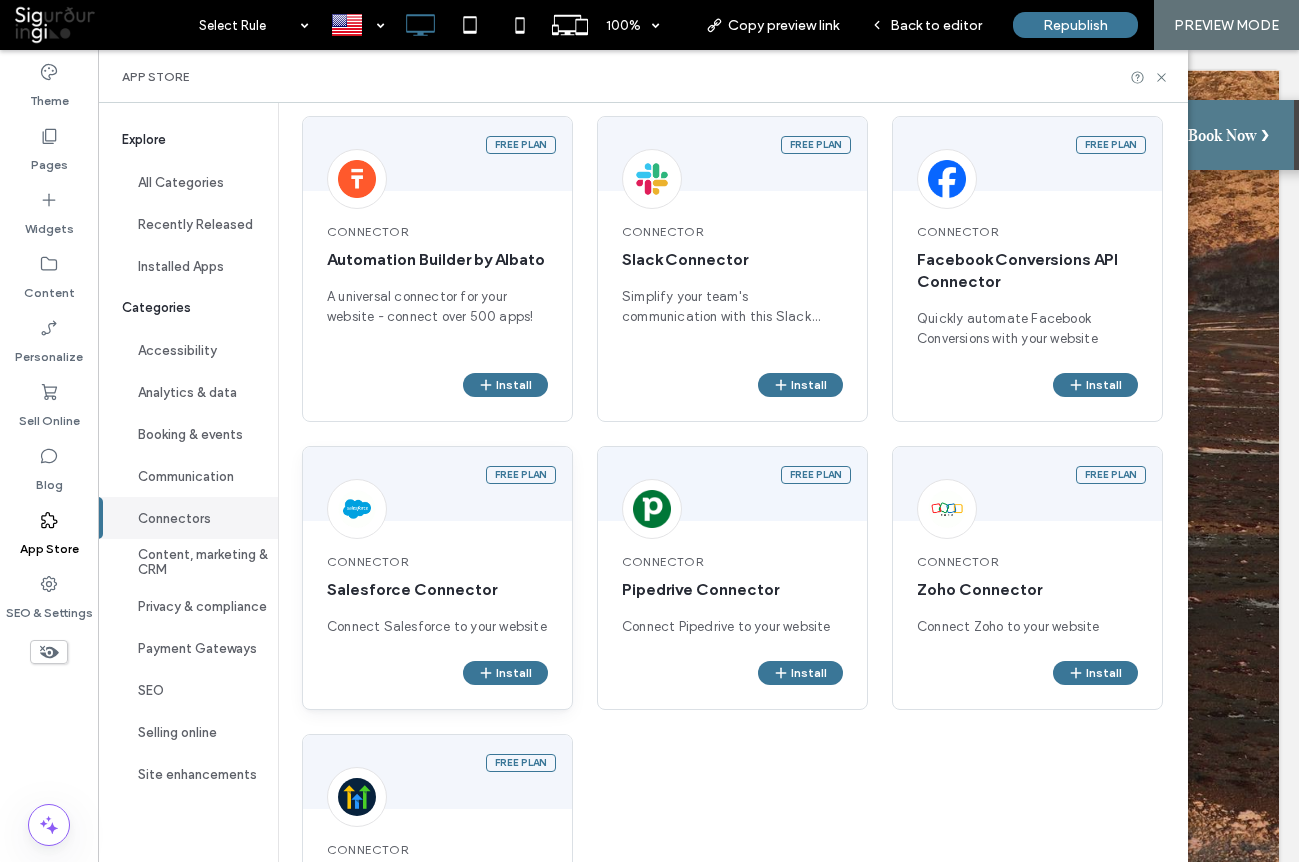 scroll, scrollTop: 532, scrollLeft: 0, axis: vertical 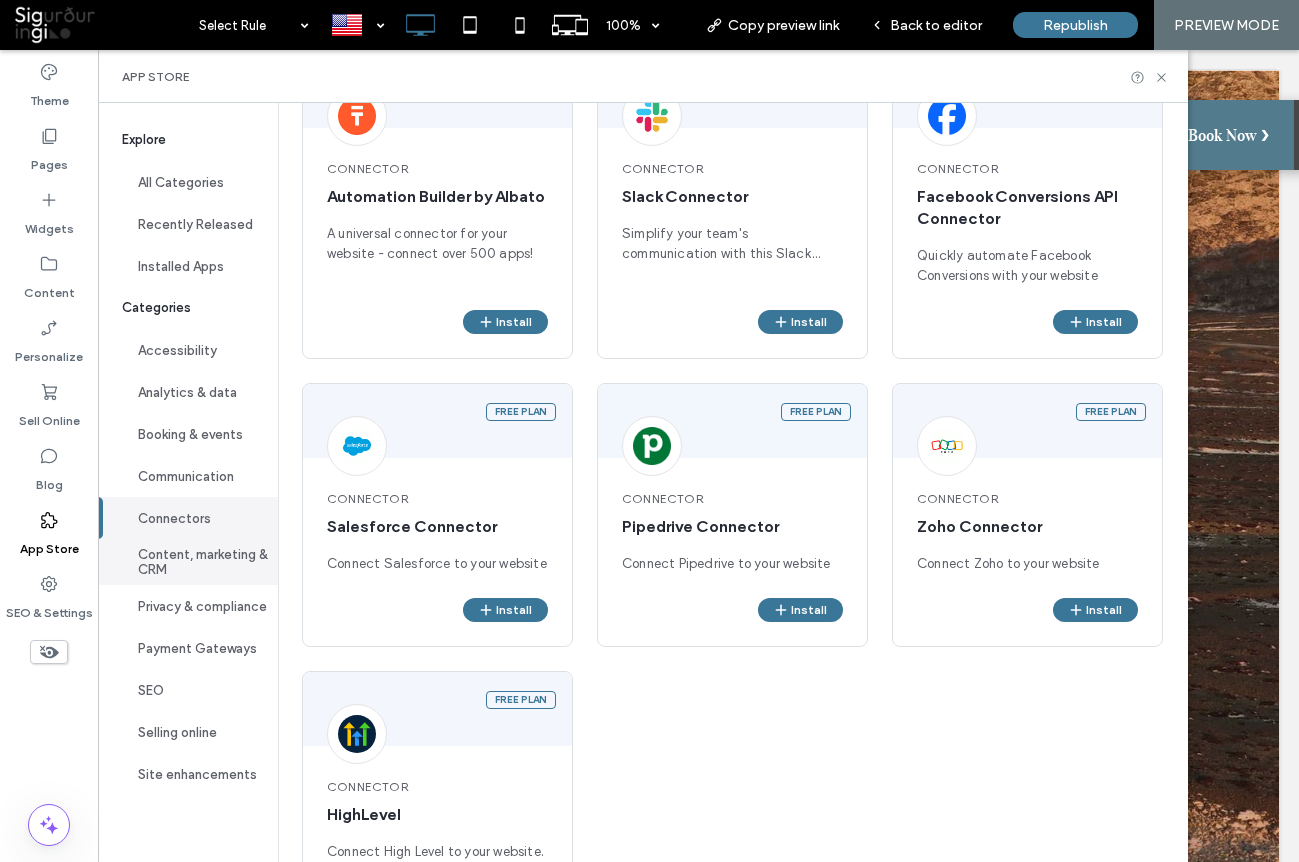click on "Content, marketing & CRM" at bounding box center [188, 562] 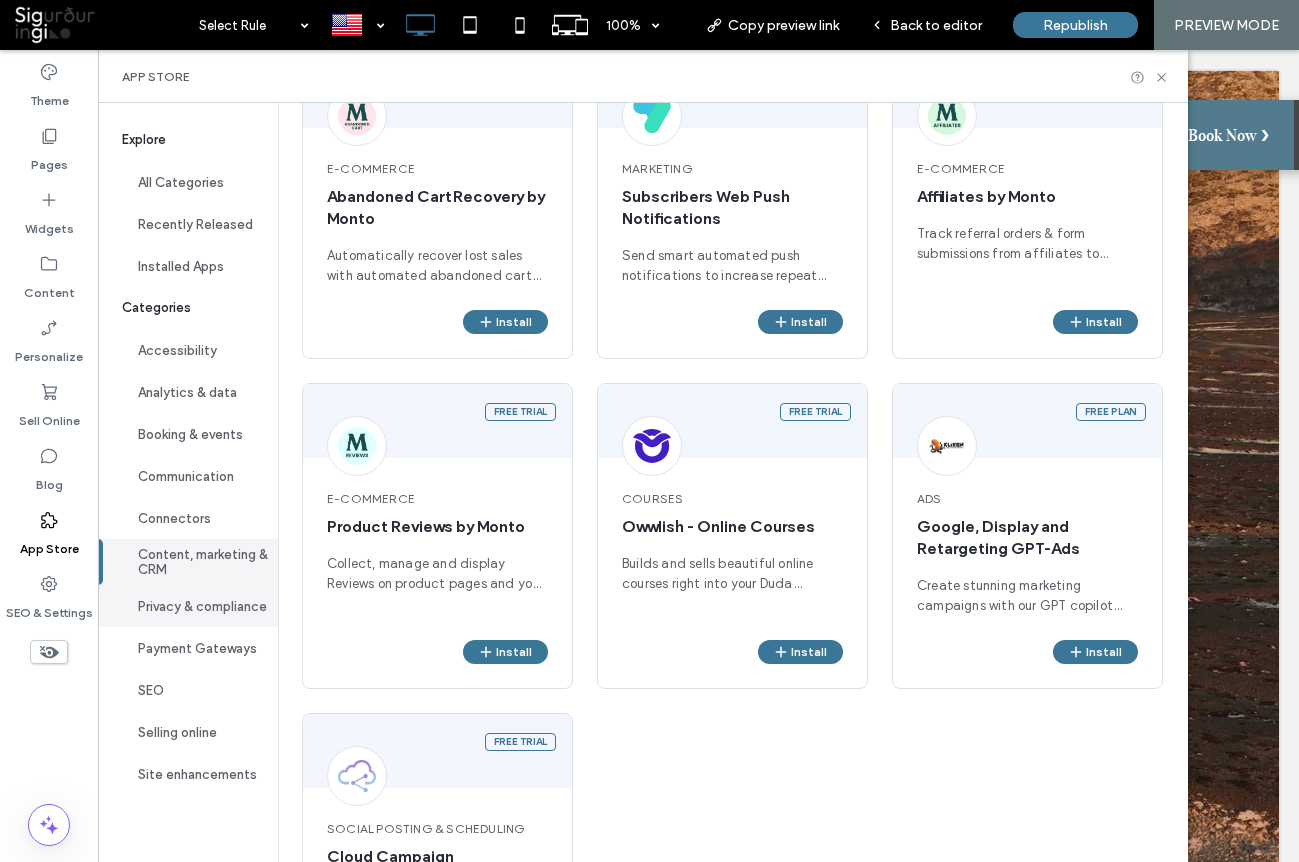 click on "Privacy & compliance" at bounding box center (188, 606) 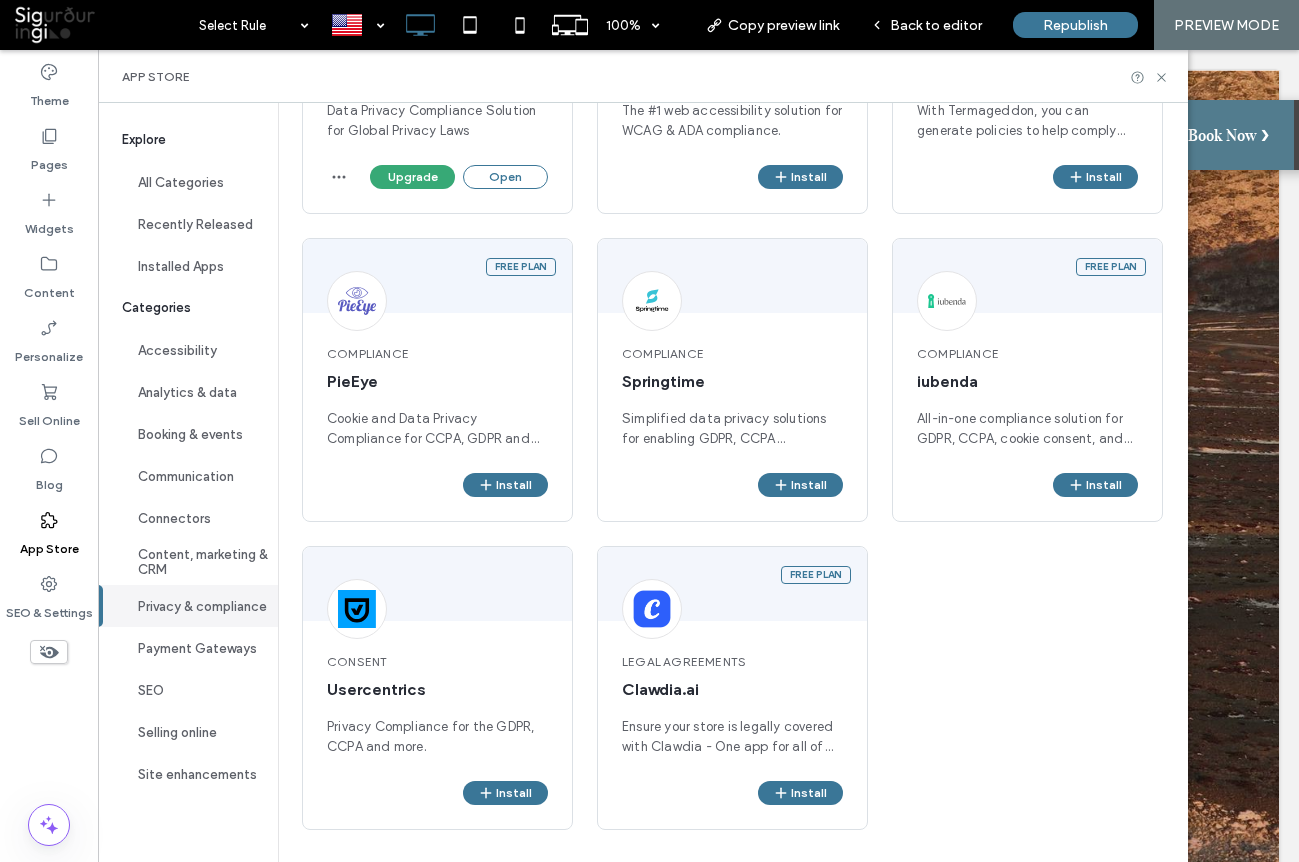 scroll, scrollTop: 347, scrollLeft: 0, axis: vertical 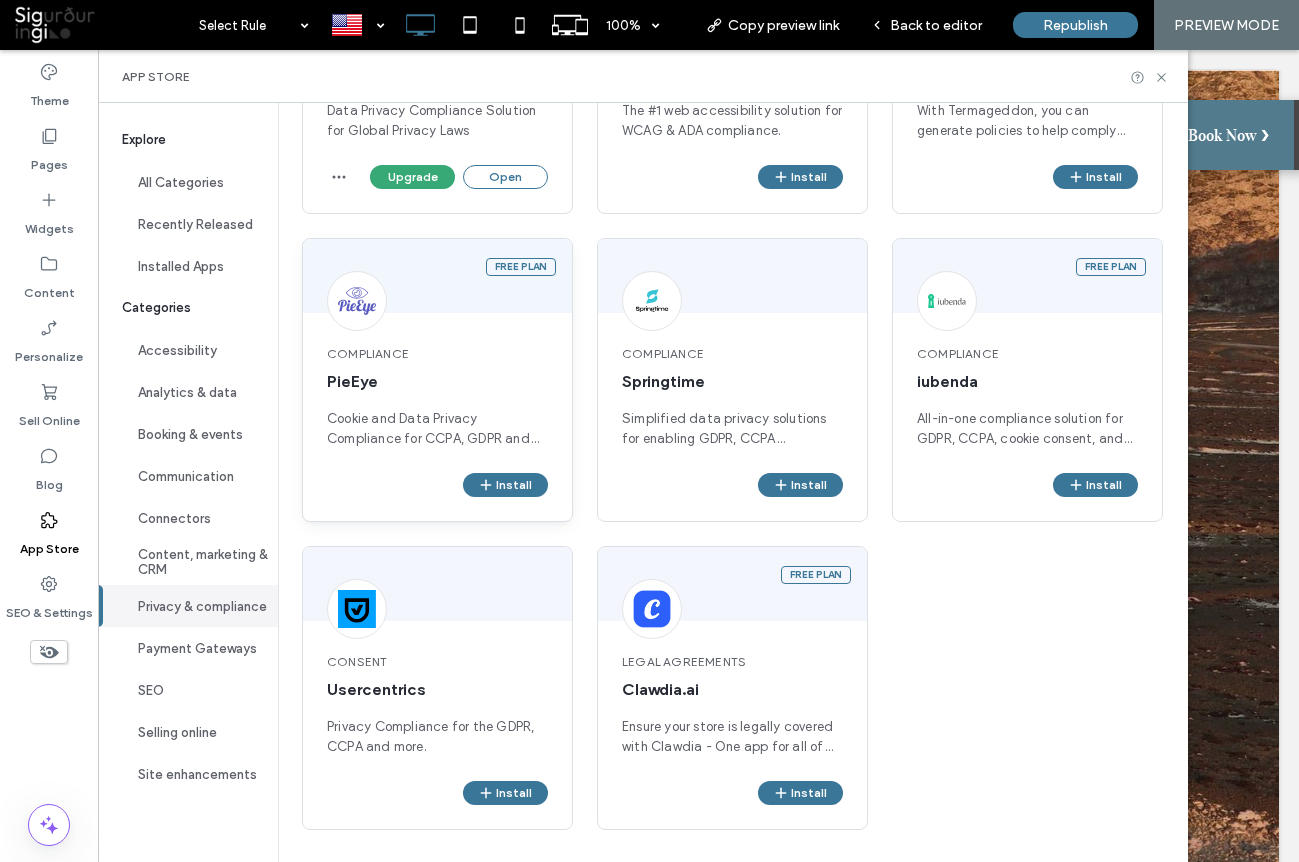 click on "PieEye" at bounding box center [437, 382] 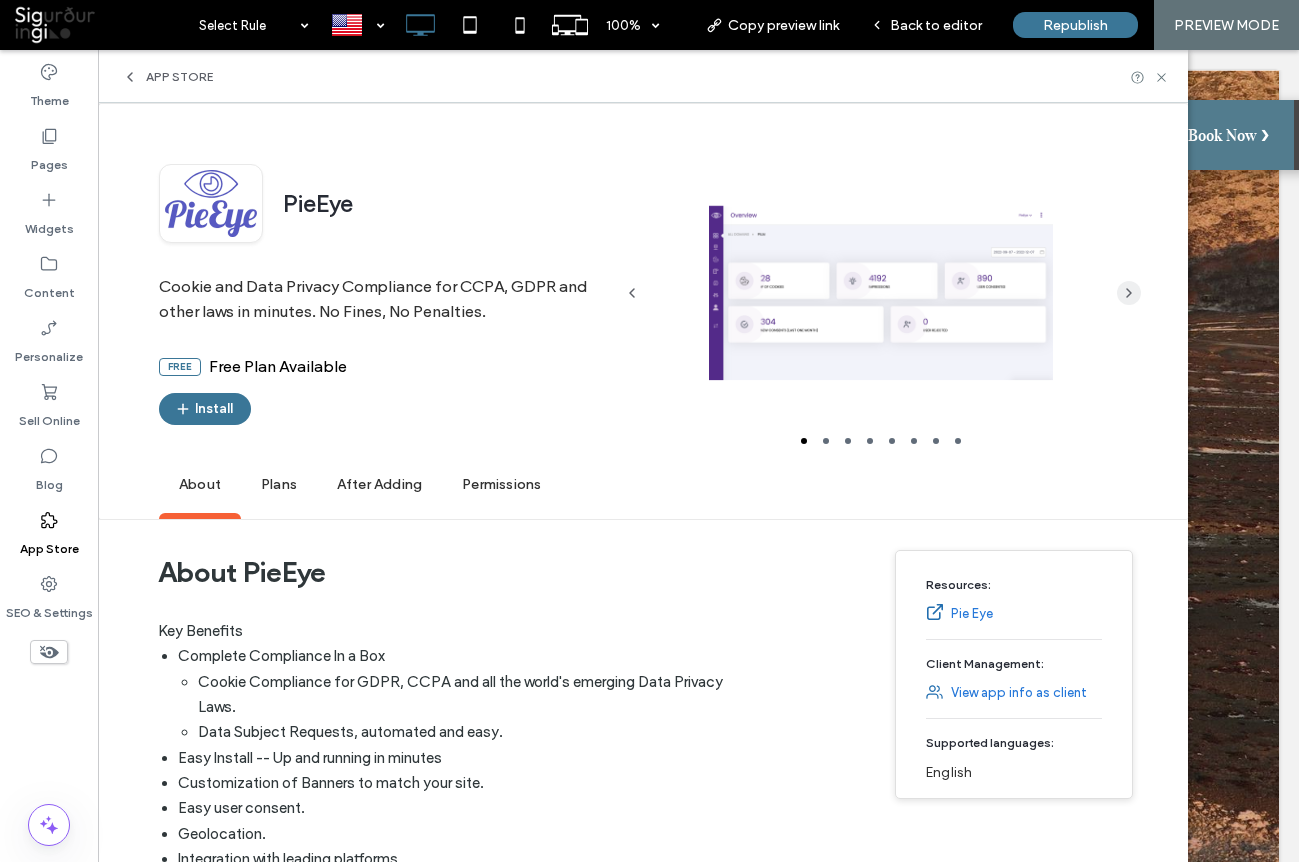 click at bounding box center (1129, 293) 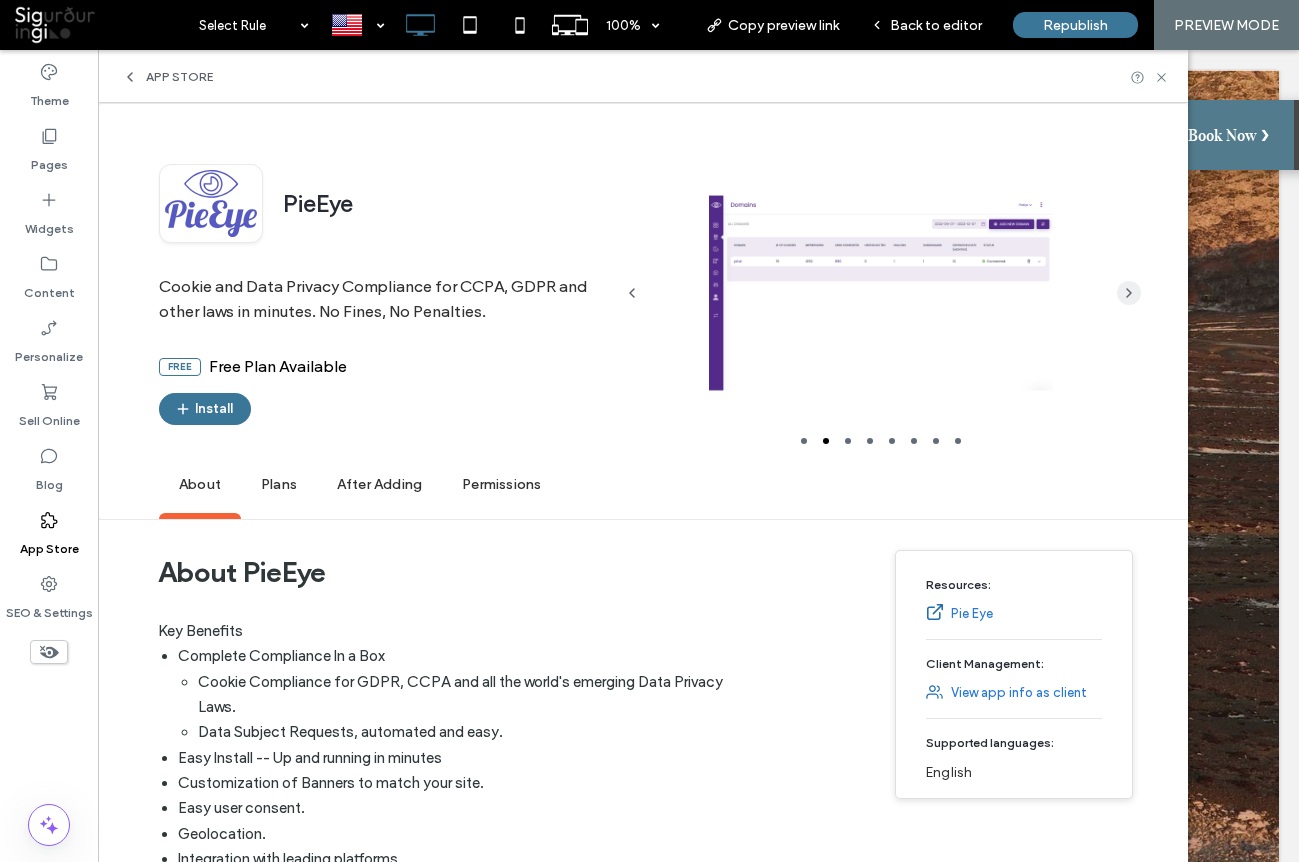 click at bounding box center (1129, 293) 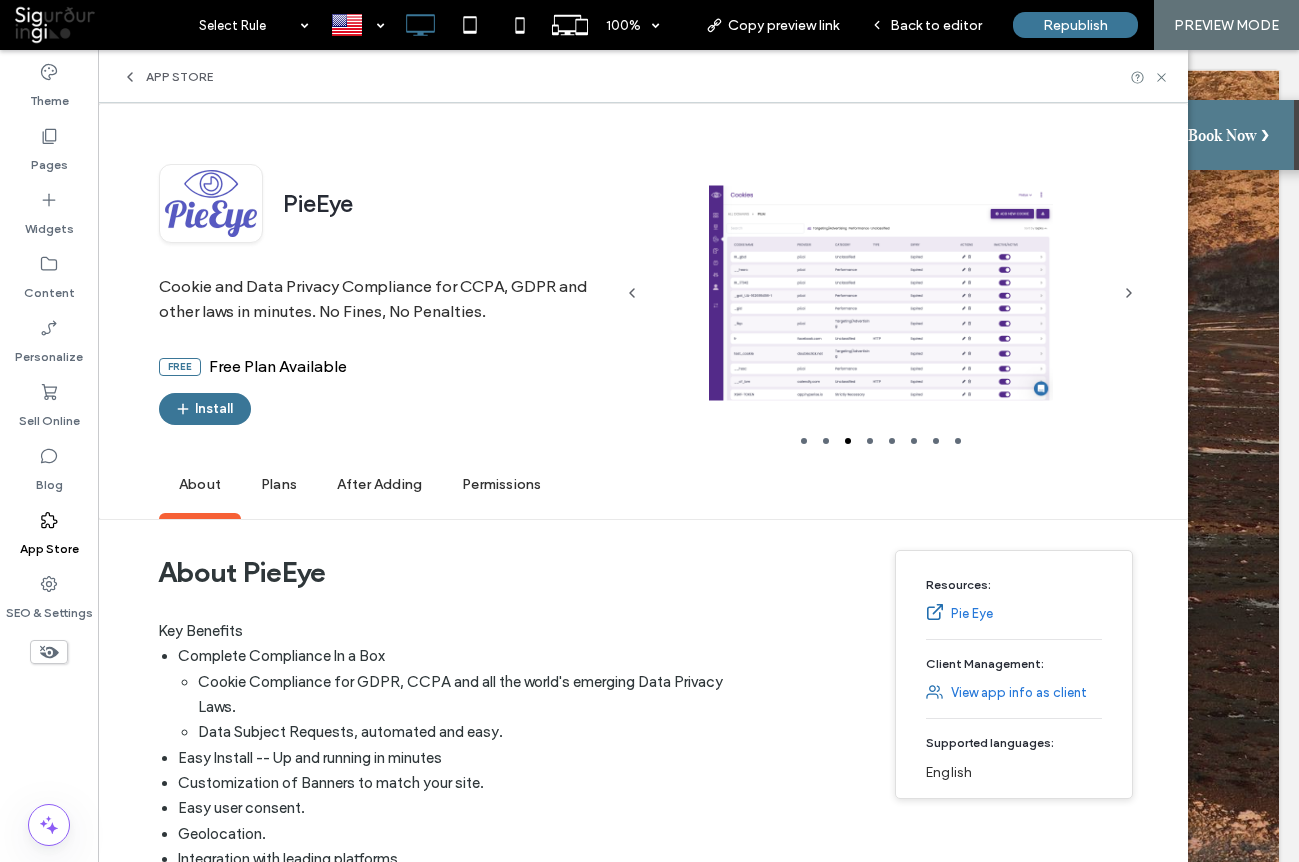 click at bounding box center (880, 293) 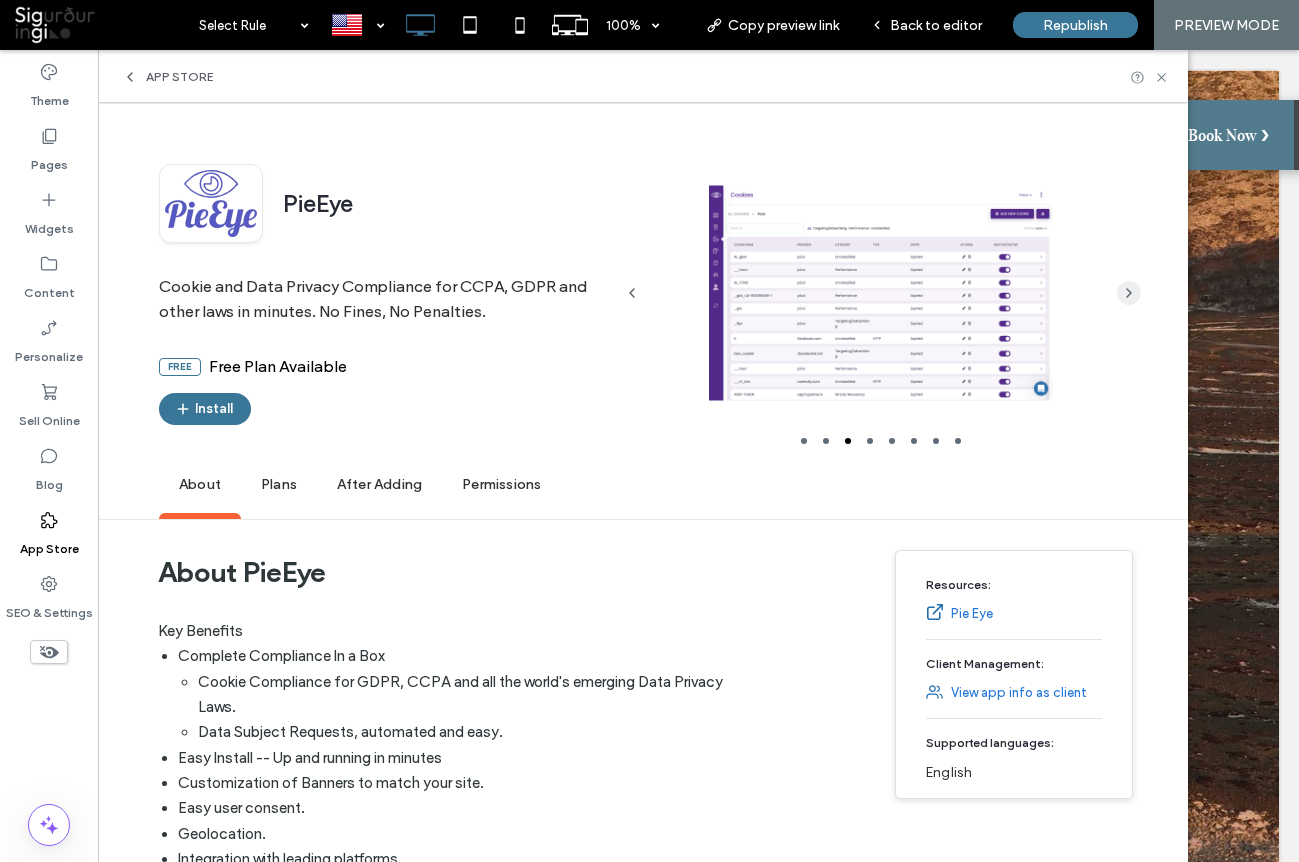 click 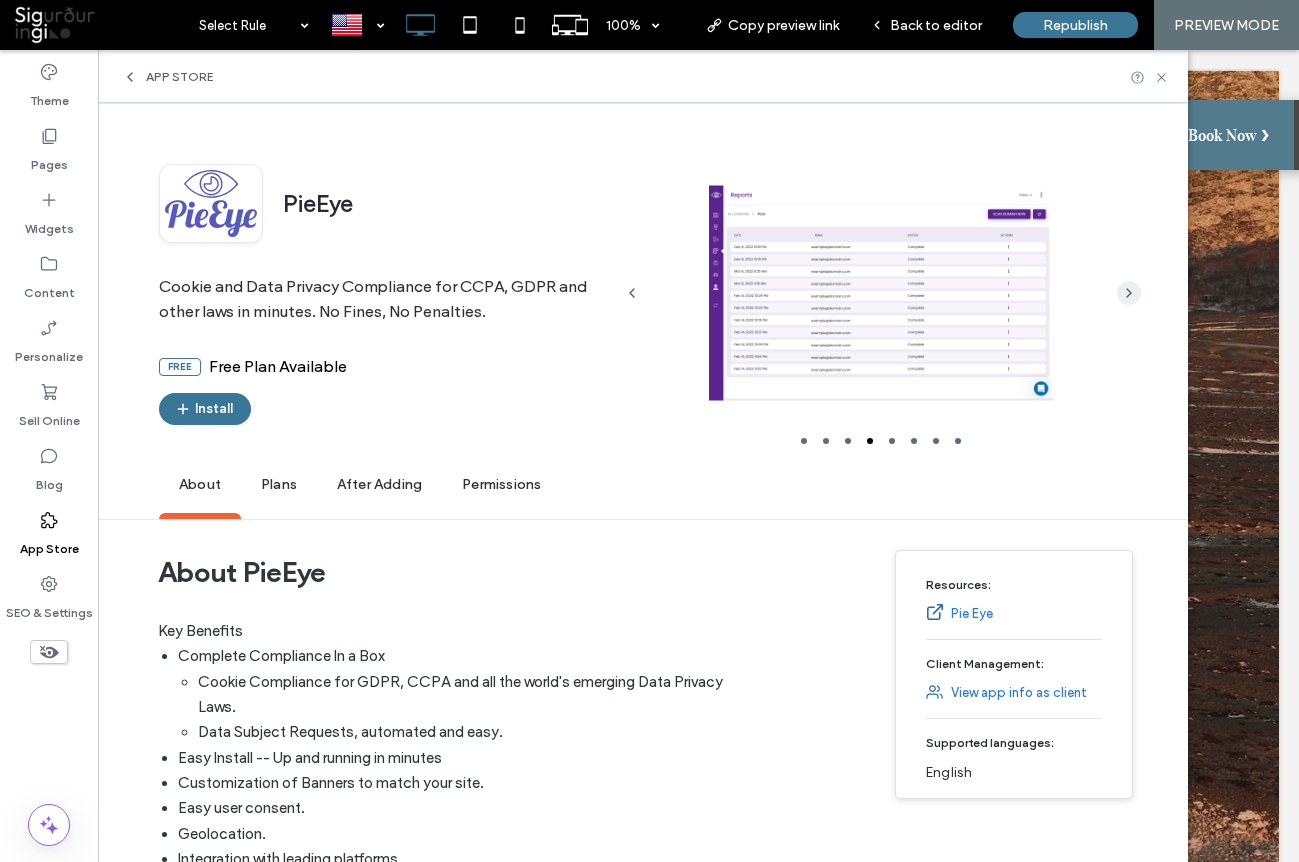 click 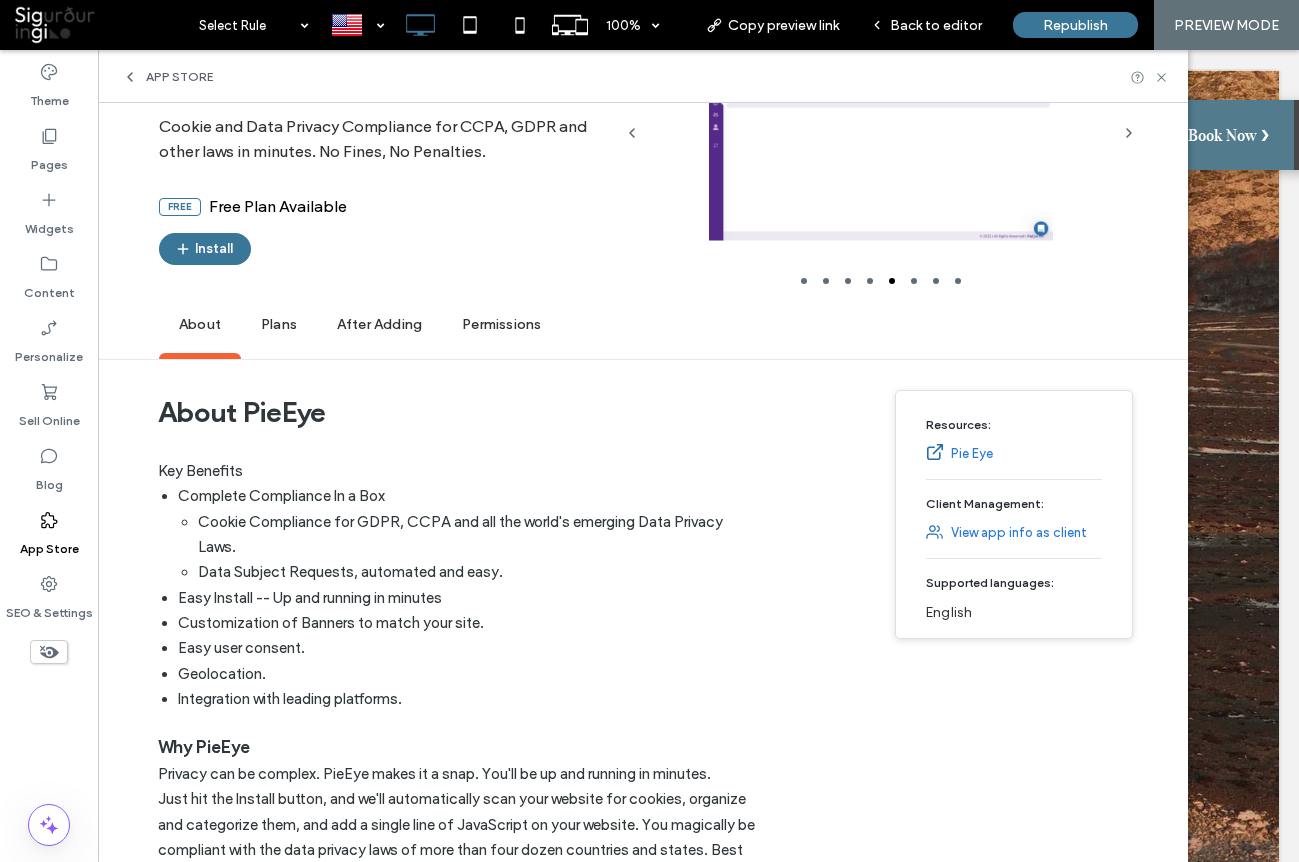 scroll, scrollTop: 207, scrollLeft: 0, axis: vertical 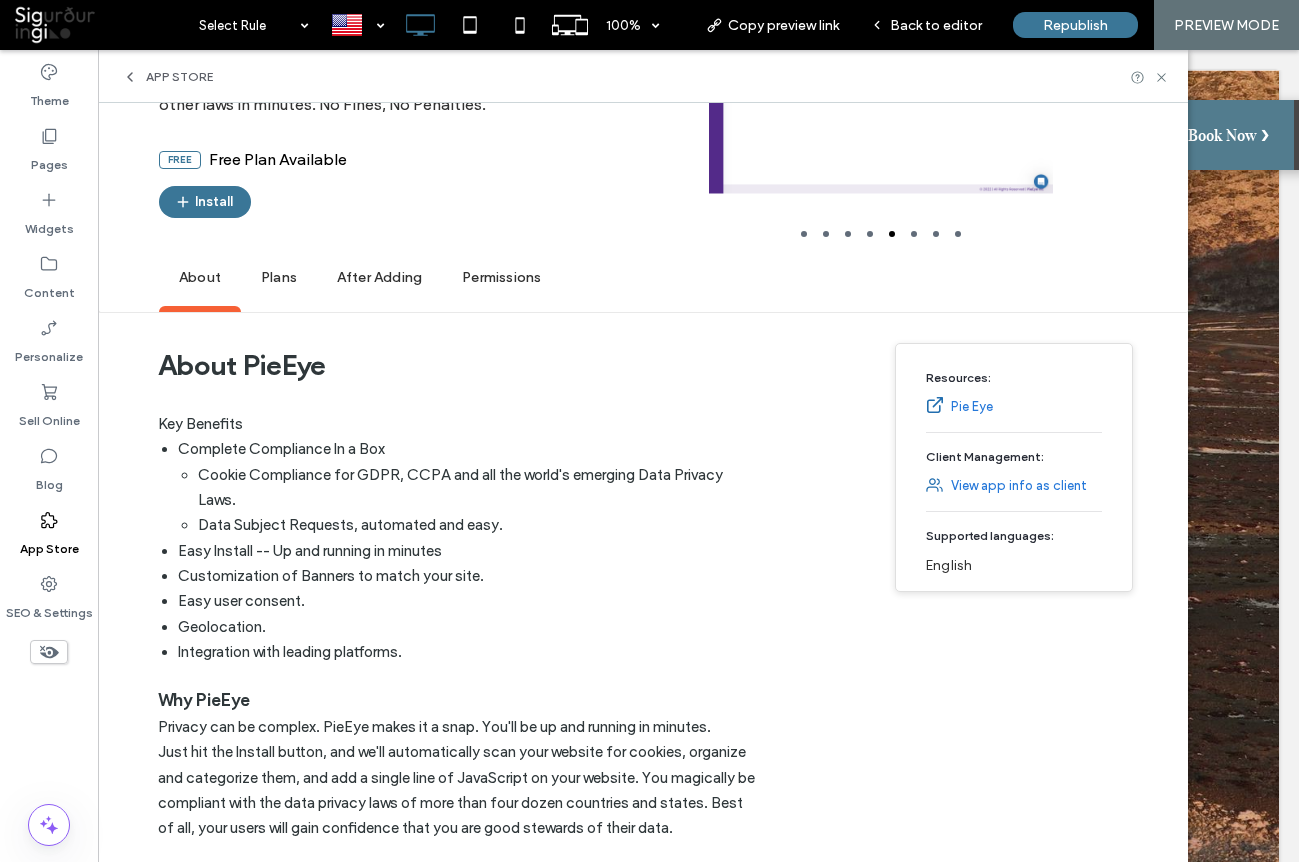 click on "Complete Compliance In a Box" at bounding box center (467, 449) 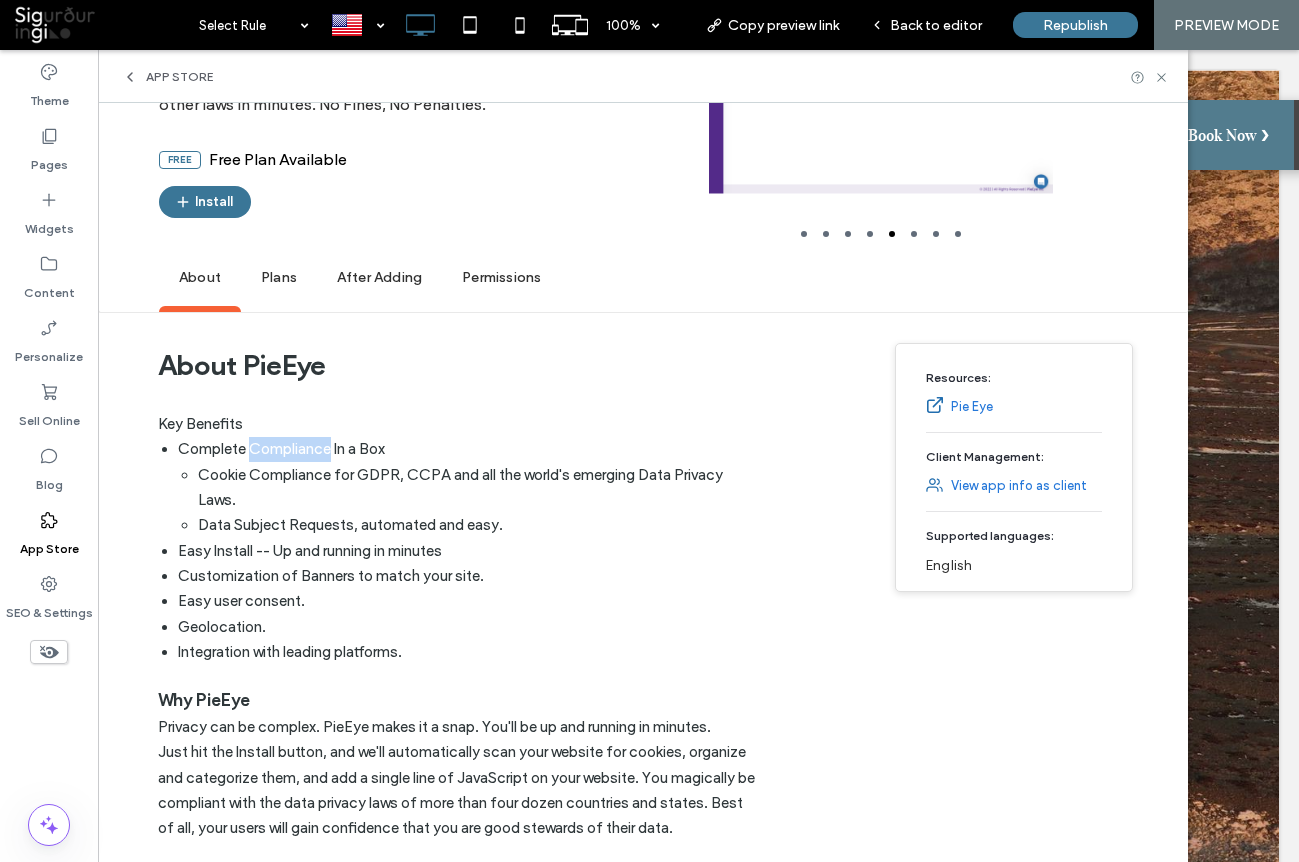 click on "Complete Compliance In a Box" at bounding box center (467, 449) 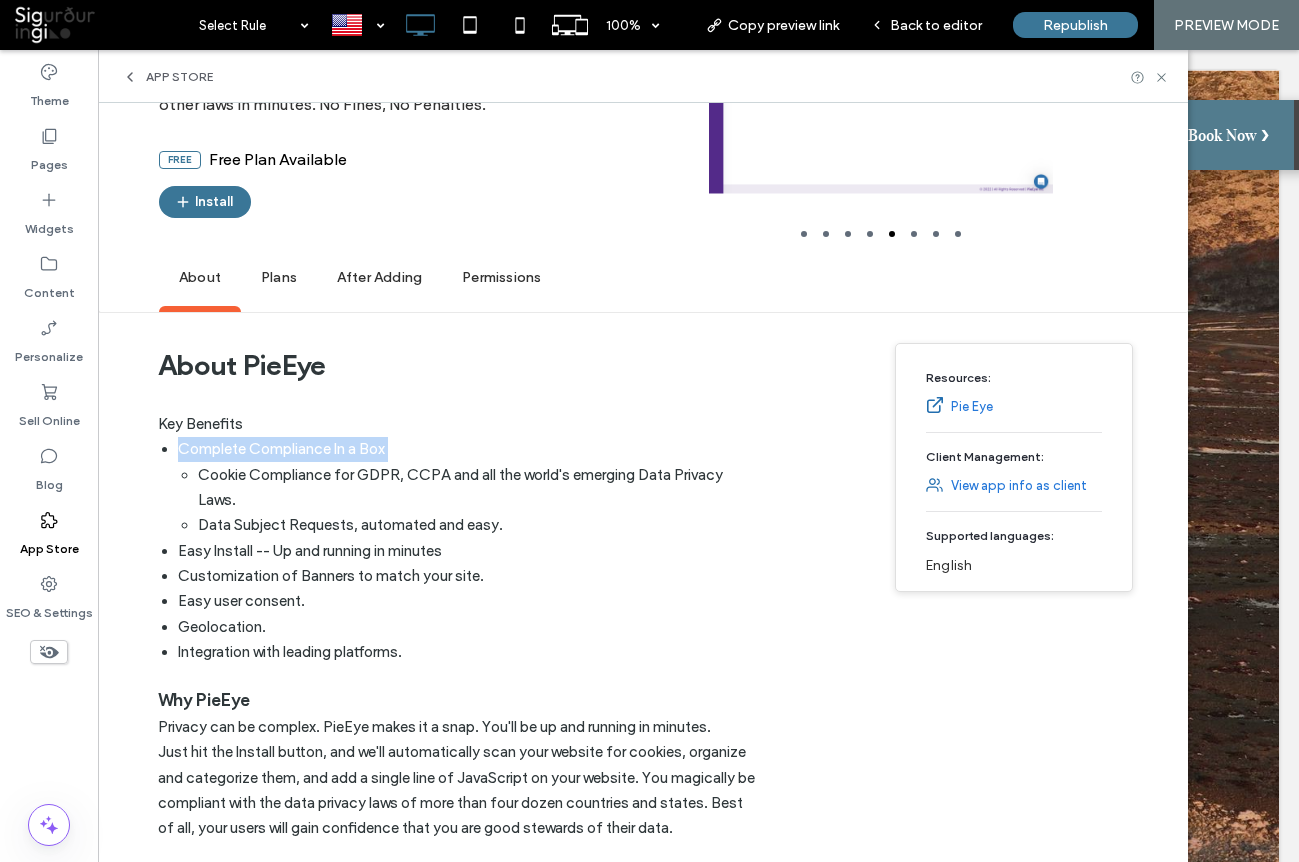 click on "Complete Compliance In a Box" at bounding box center [467, 449] 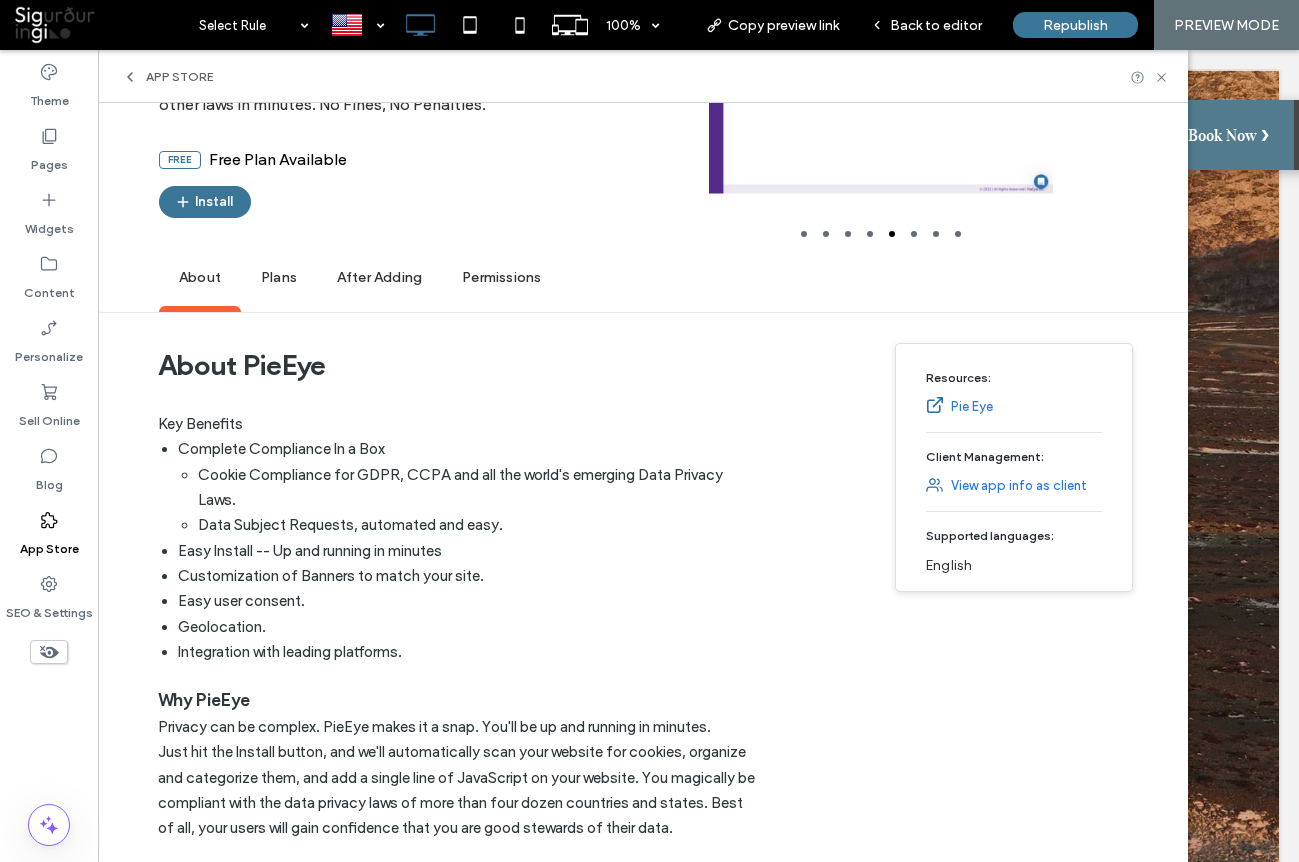 click on "Cookie Compliance for GDPR, CCPA and all the world's emerging Data Privacy Laws." at bounding box center (477, 488) 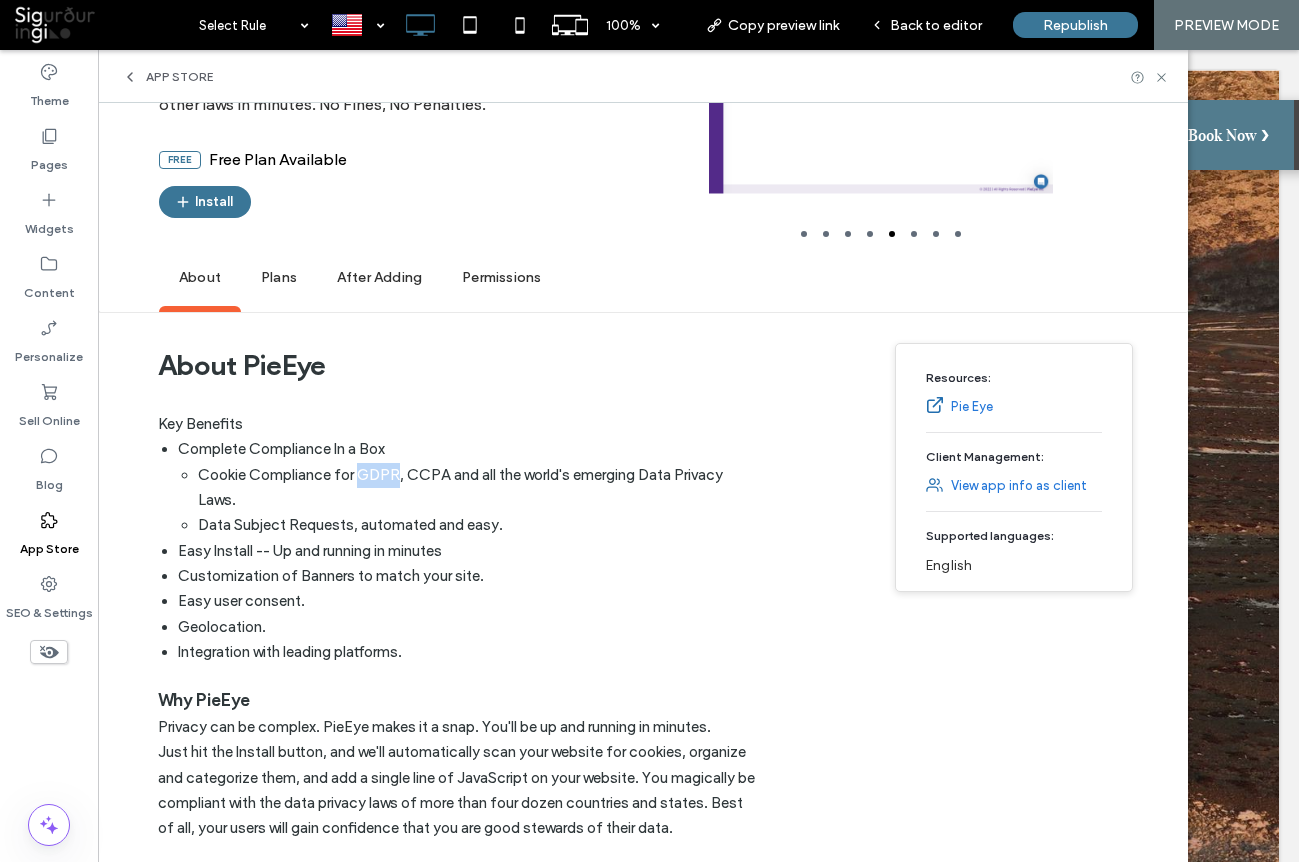 click on "Cookie Compliance for GDPR, CCPA and all the world's emerging Data Privacy Laws." at bounding box center (477, 488) 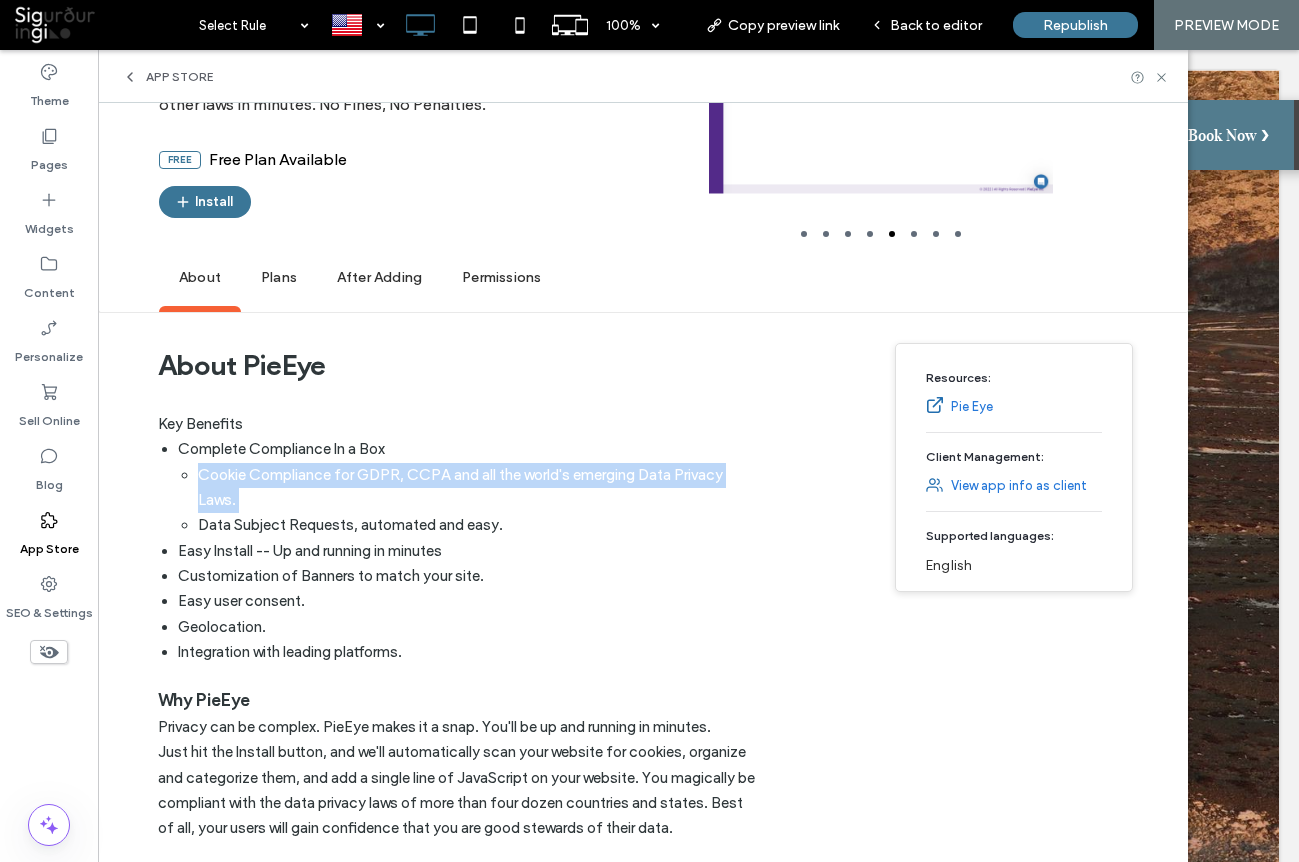 click on "Cookie Compliance for GDPR, CCPA and all the world's emerging Data Privacy Laws." at bounding box center [477, 488] 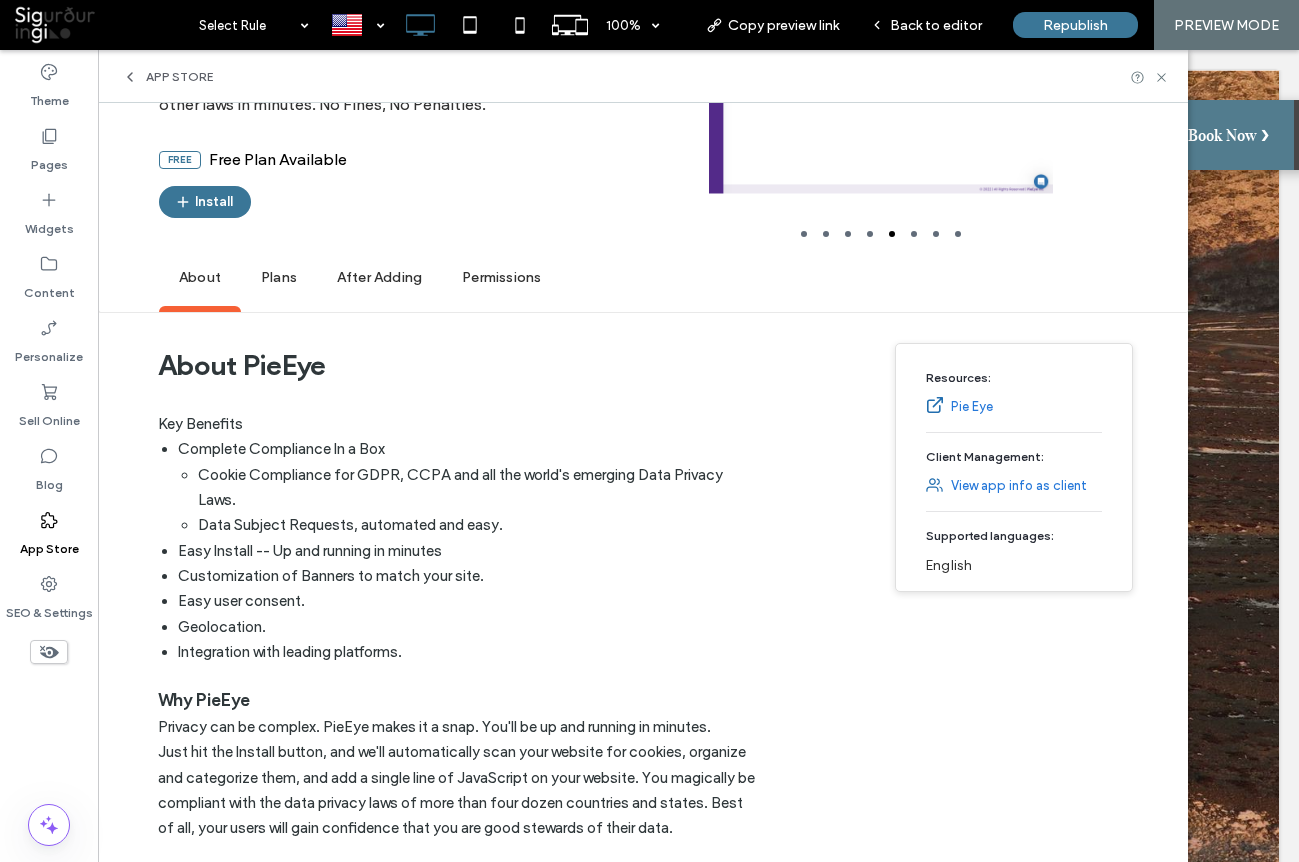 click on "Easy Install -- Up and running in minutes" at bounding box center (467, 551) 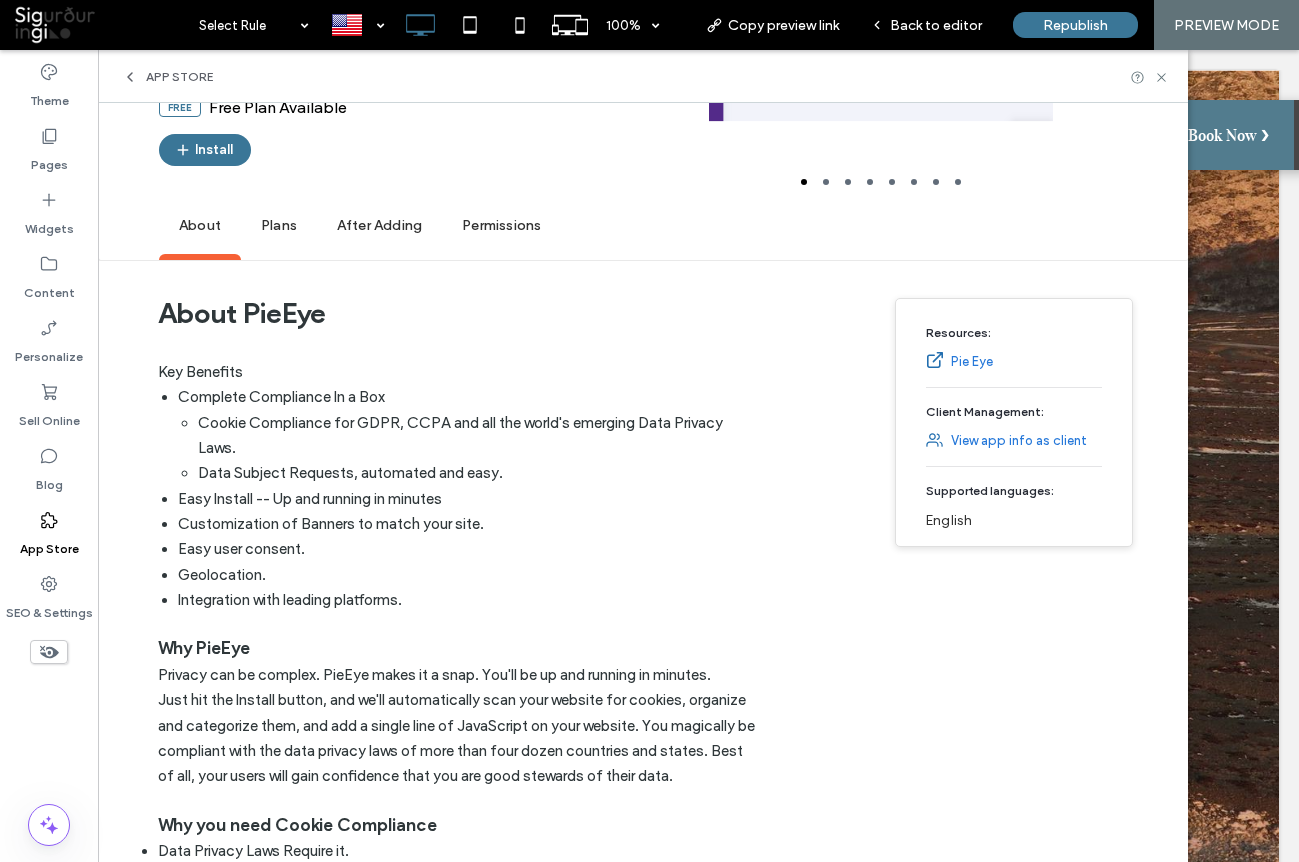 scroll, scrollTop: 263, scrollLeft: 0, axis: vertical 